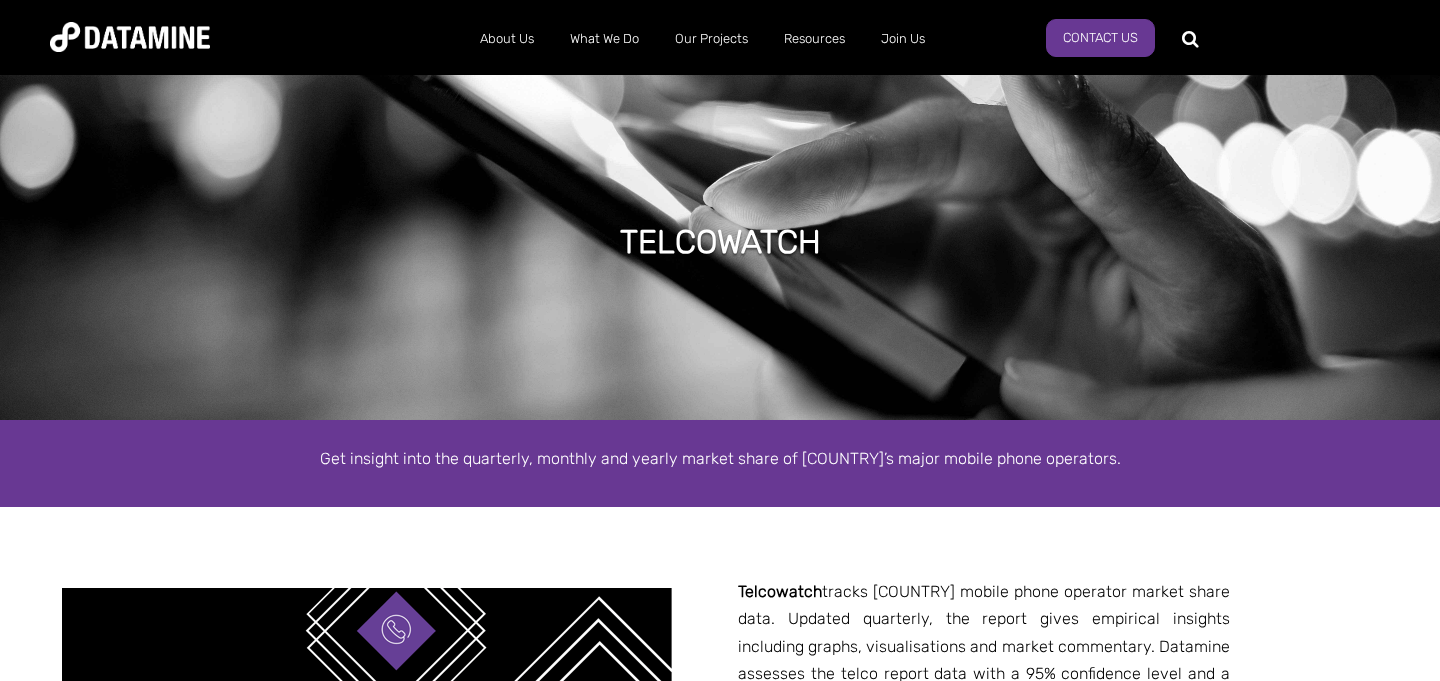 scroll, scrollTop: 0, scrollLeft: 0, axis: both 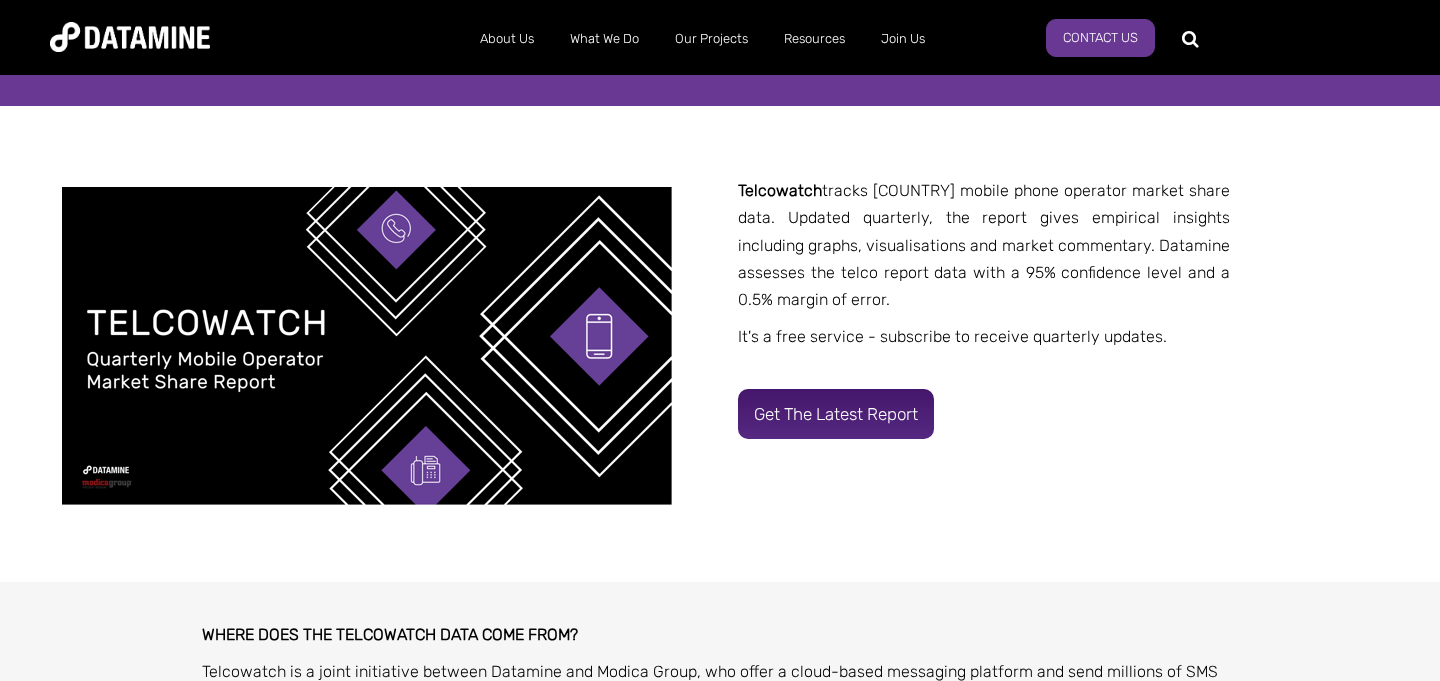 click on "Get the latest report" at bounding box center [836, 414] 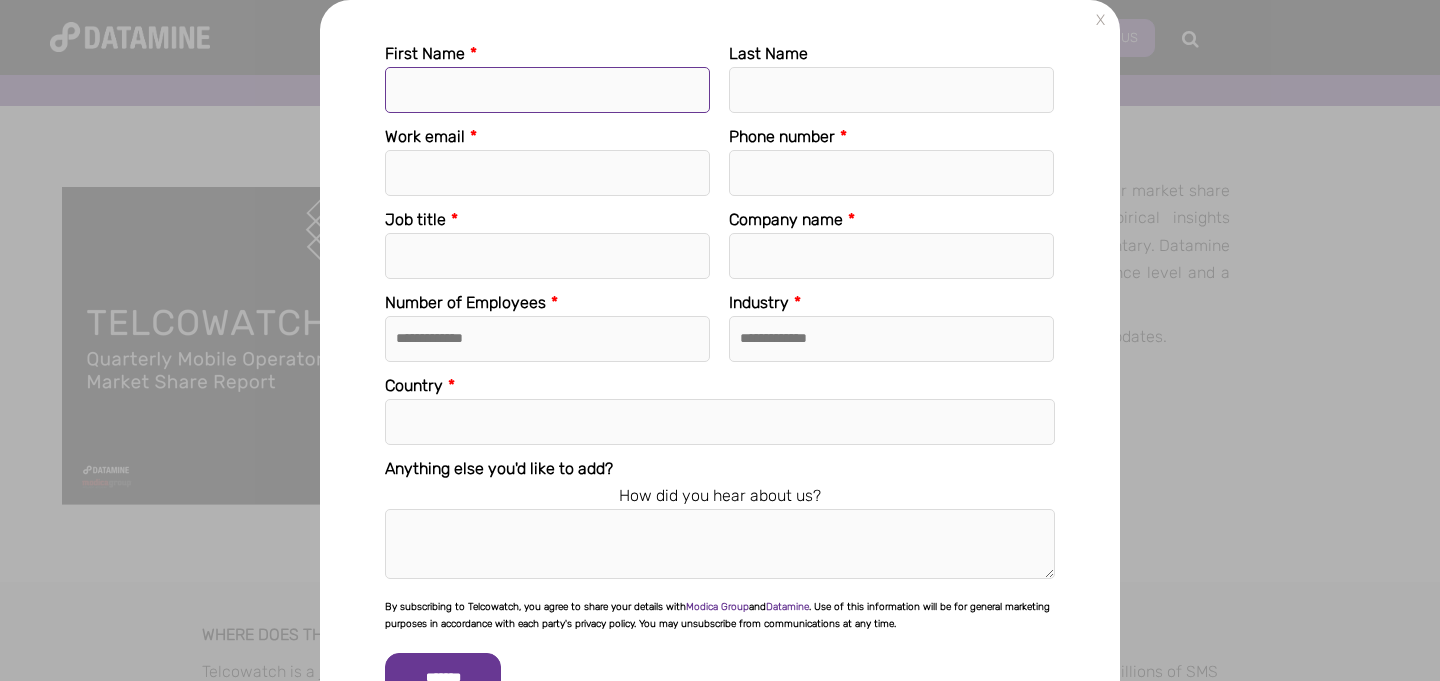 click on "First Name *" at bounding box center [547, 90] 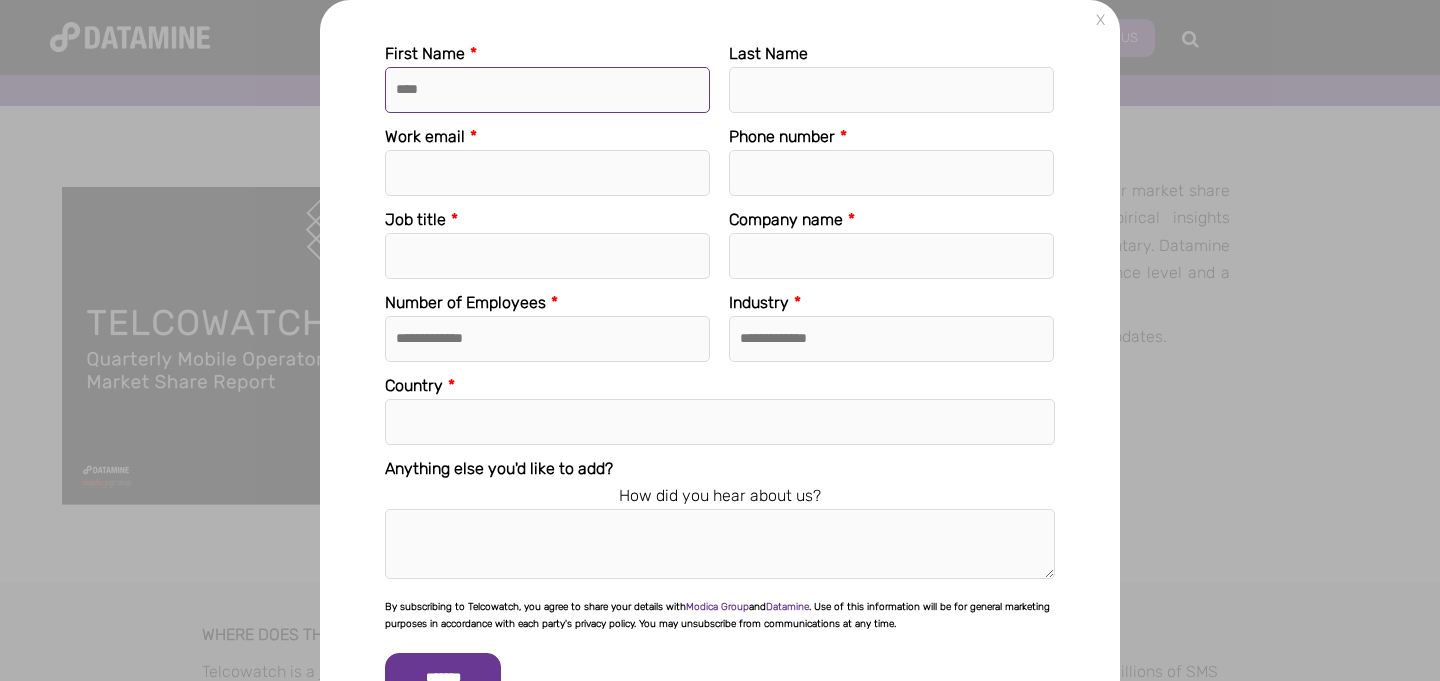 type on "****" 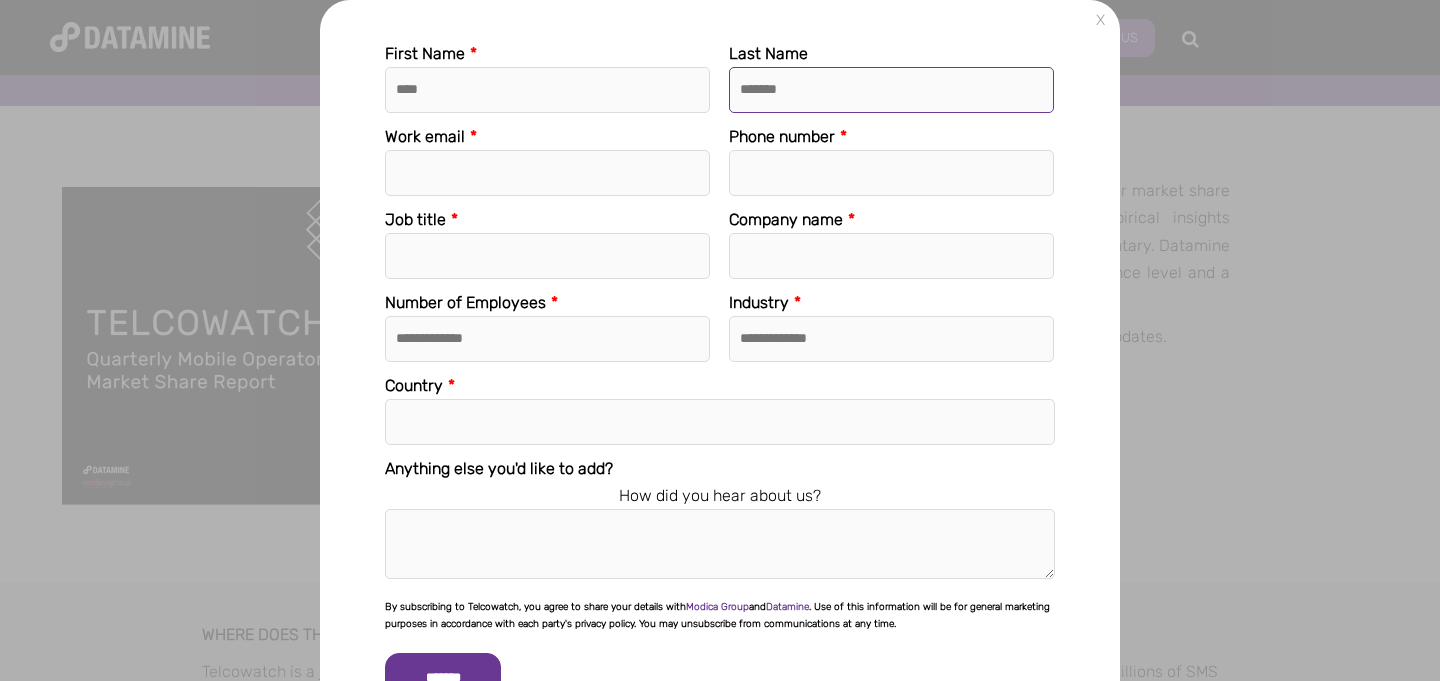 type on "*******" 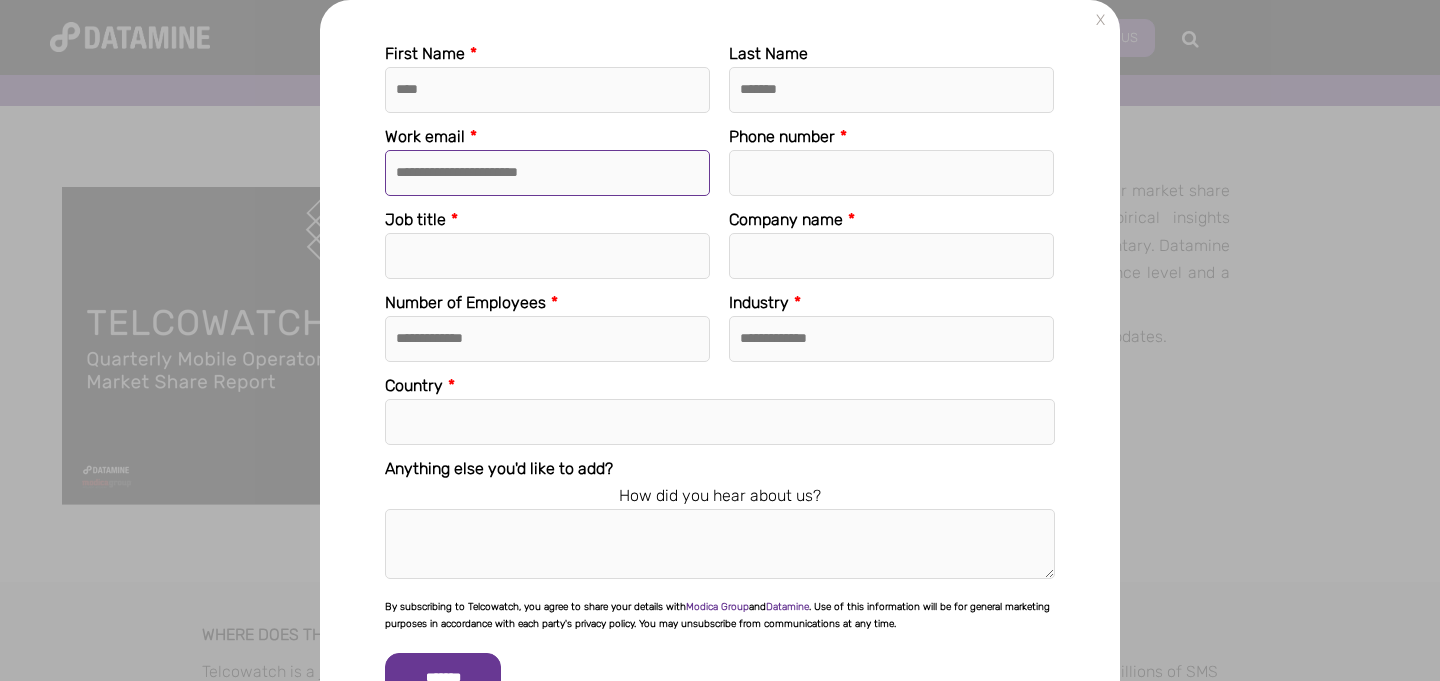 type on "**********" 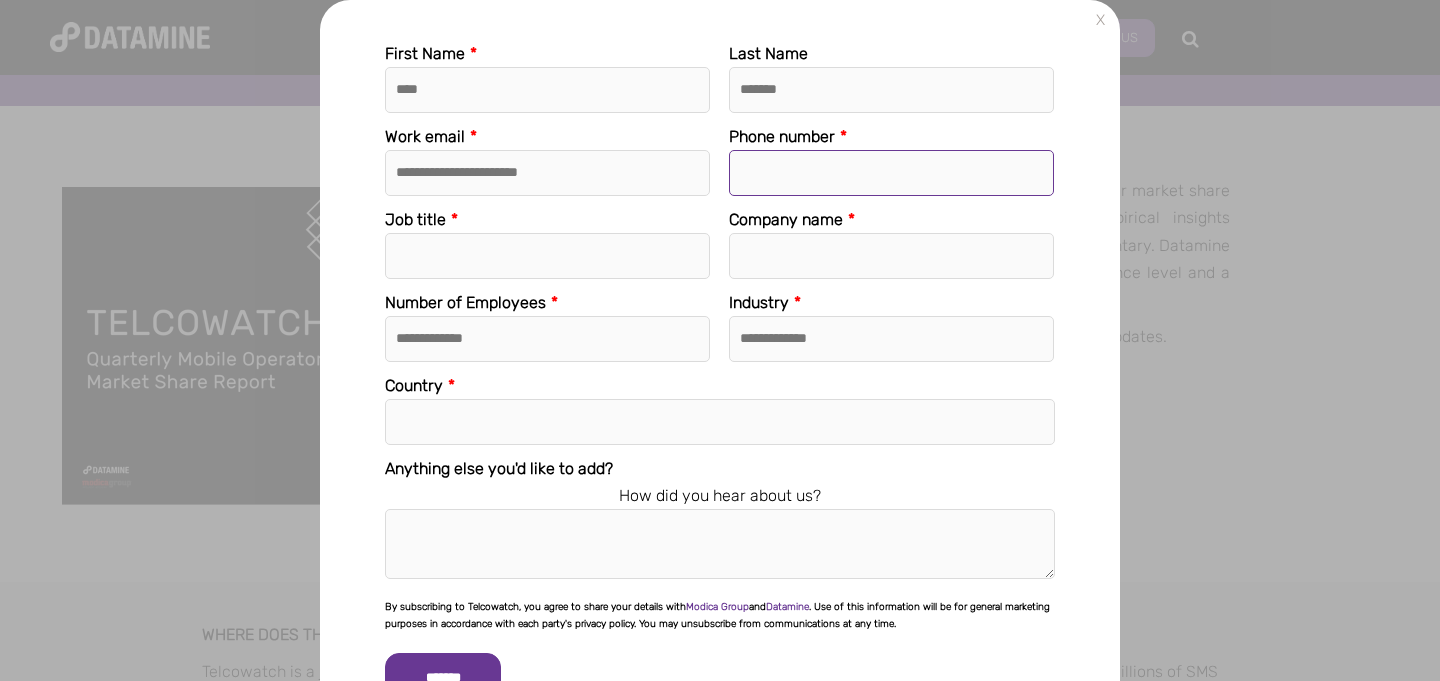 click on "Phone number *" at bounding box center [891, 173] 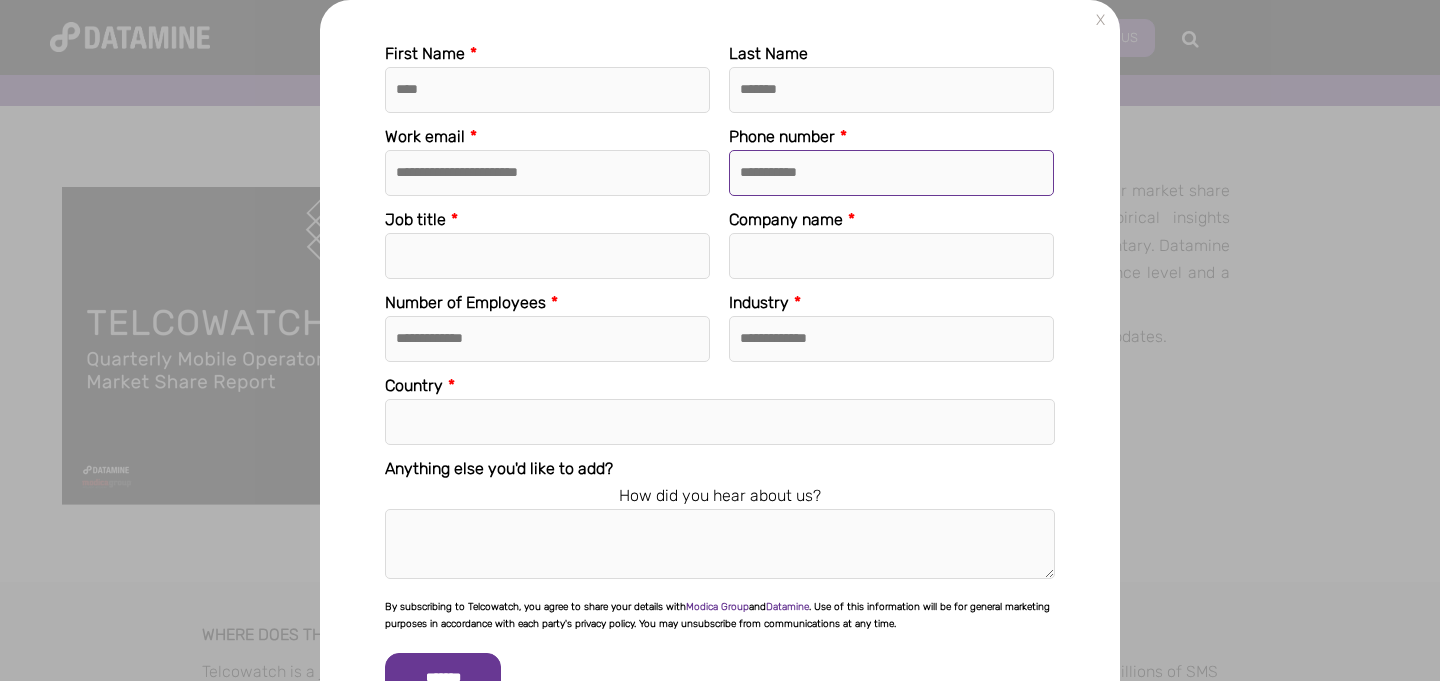 type on "**********" 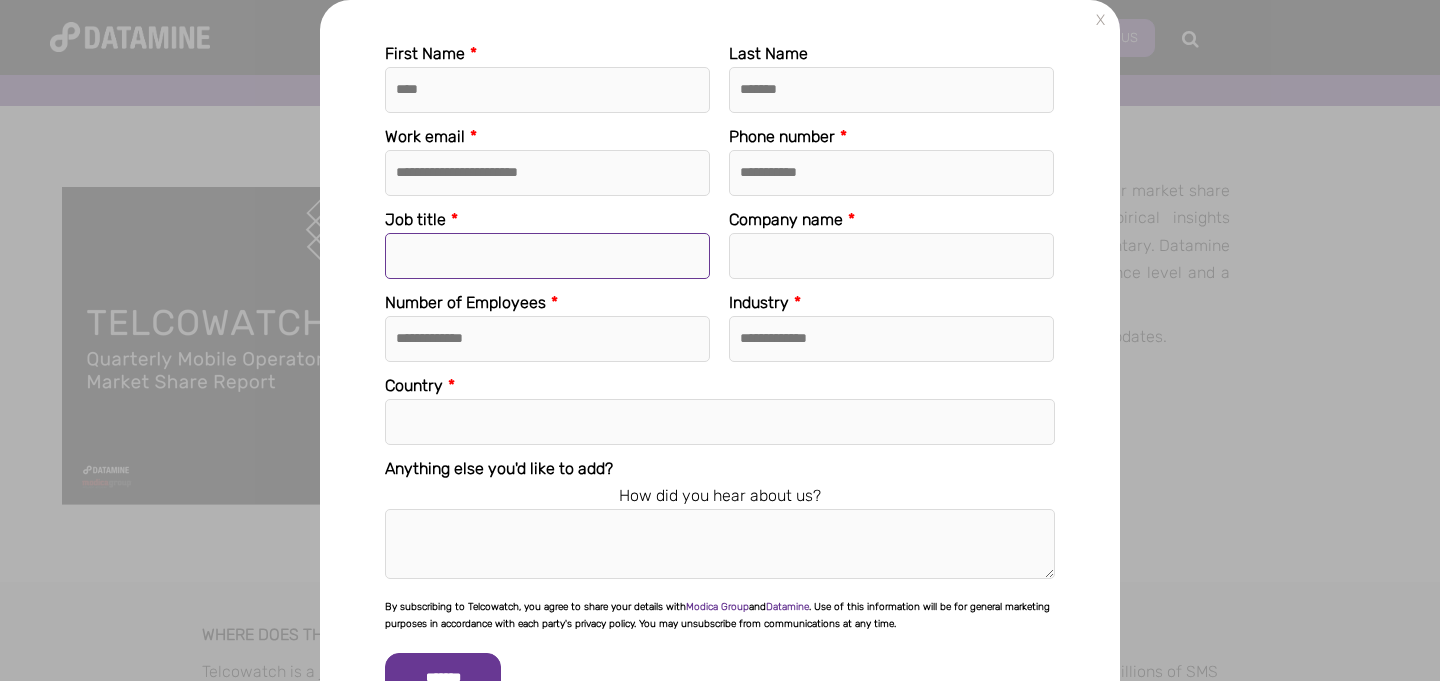 click on "Job title *" at bounding box center (547, 256) 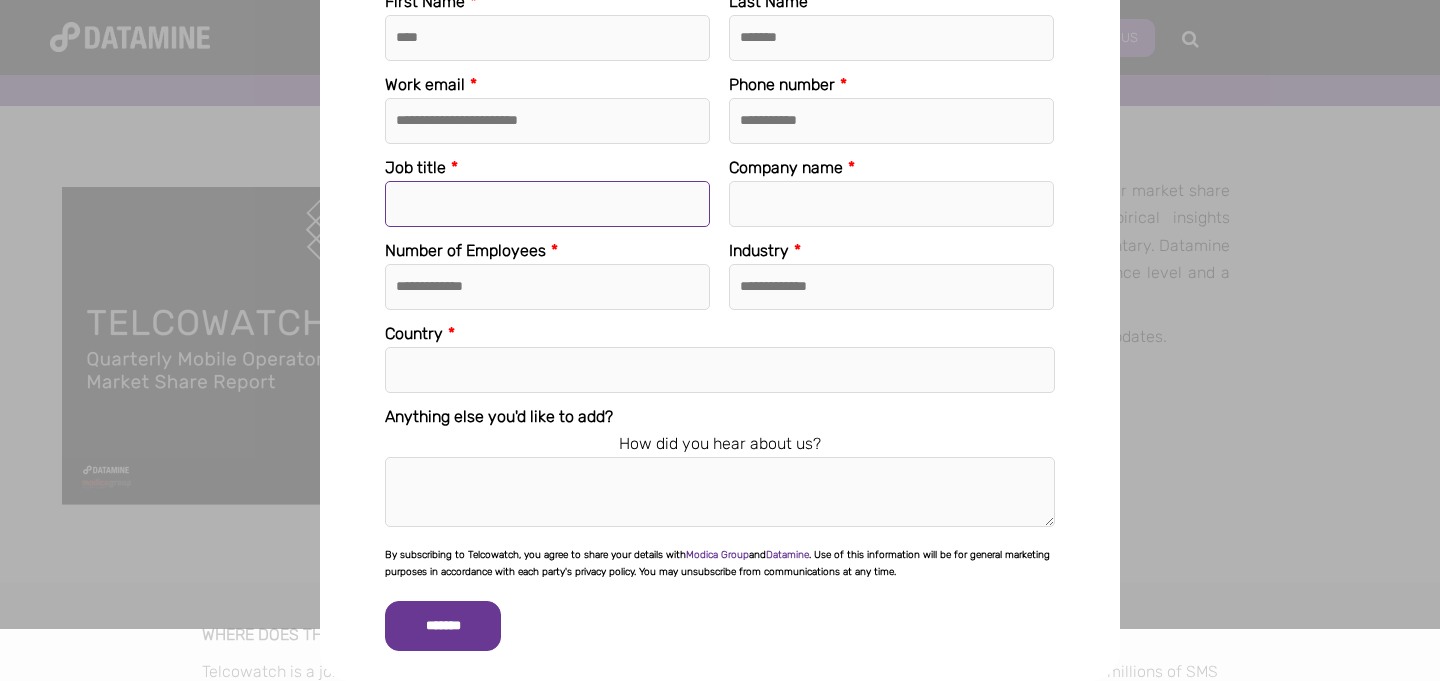scroll, scrollTop: 0, scrollLeft: 0, axis: both 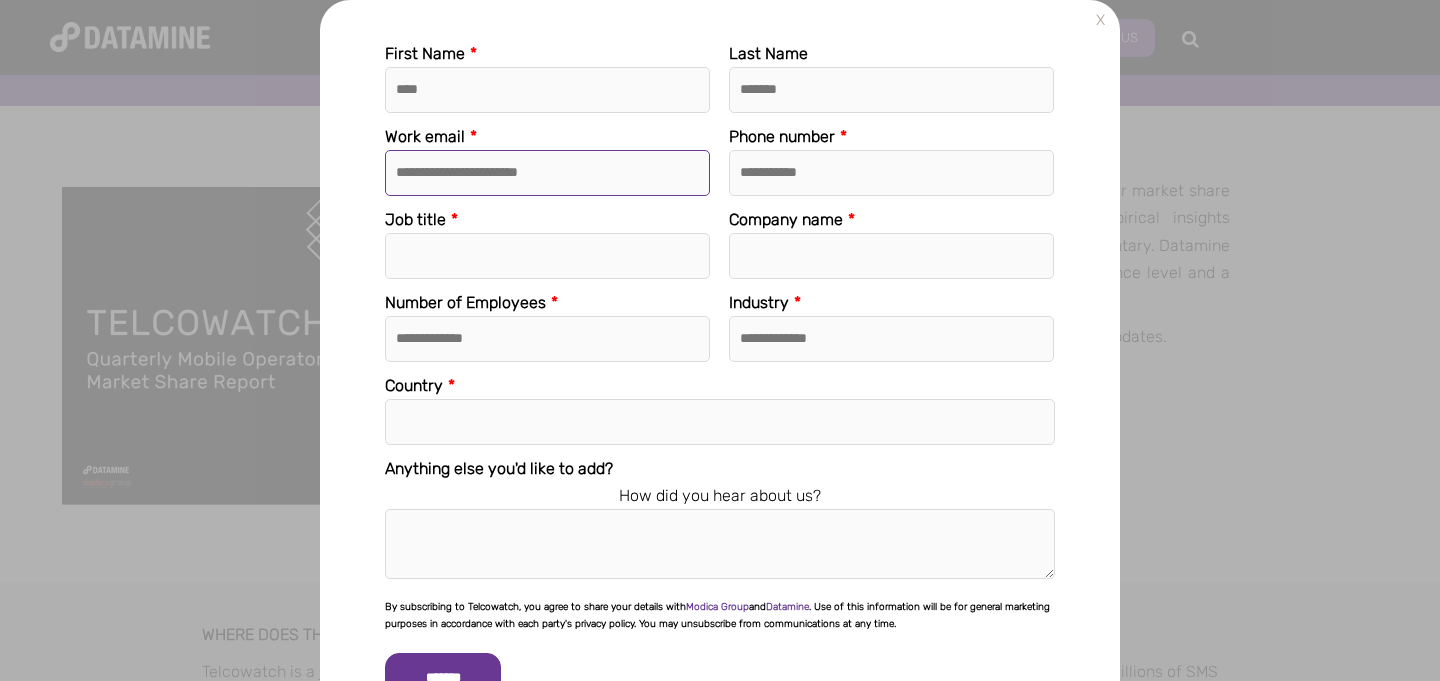 click on "**********" at bounding box center [547, 173] 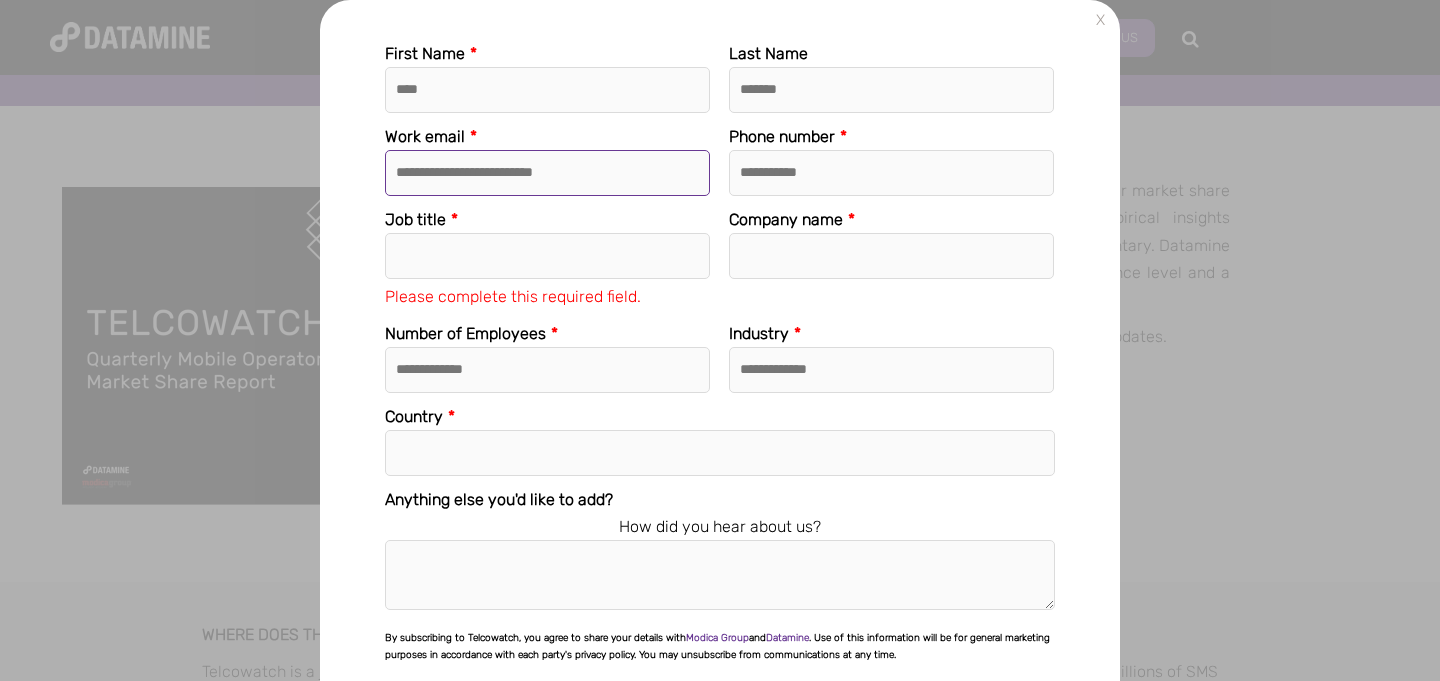 type on "**********" 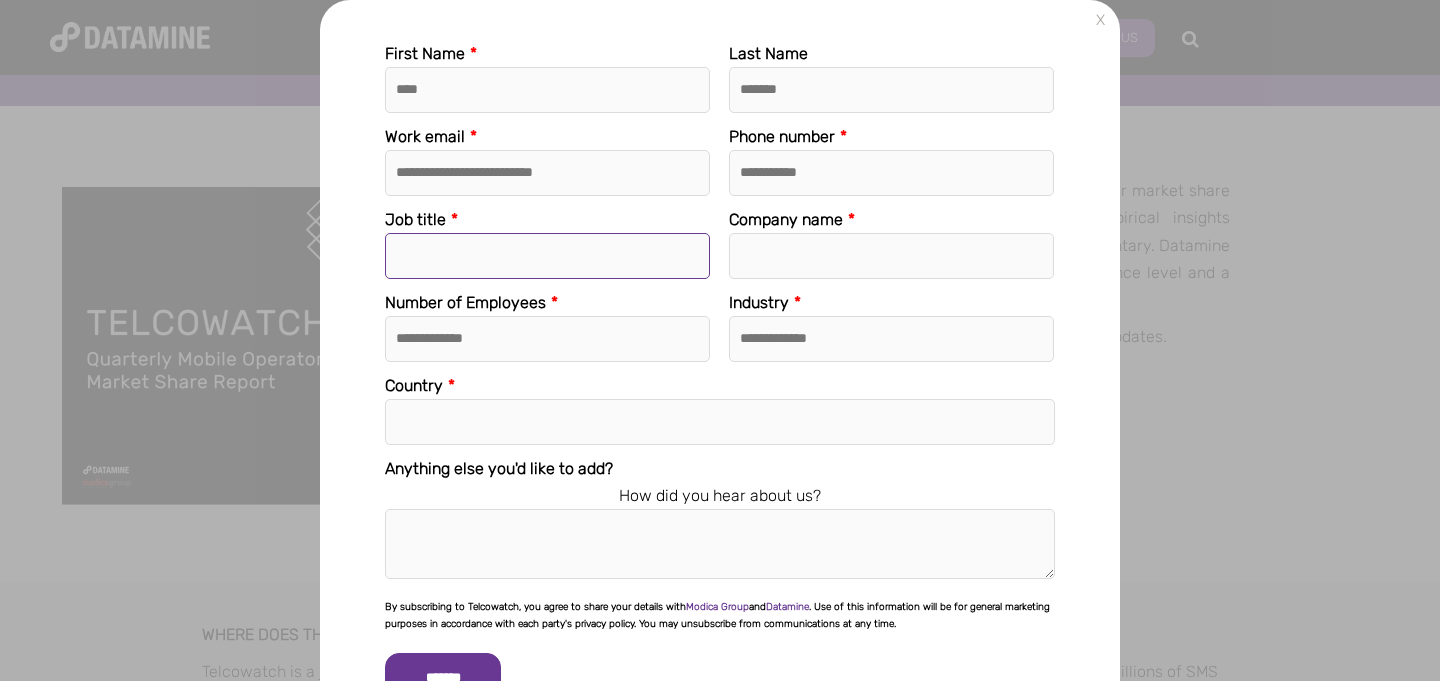 click on "Job title *" at bounding box center (547, 256) 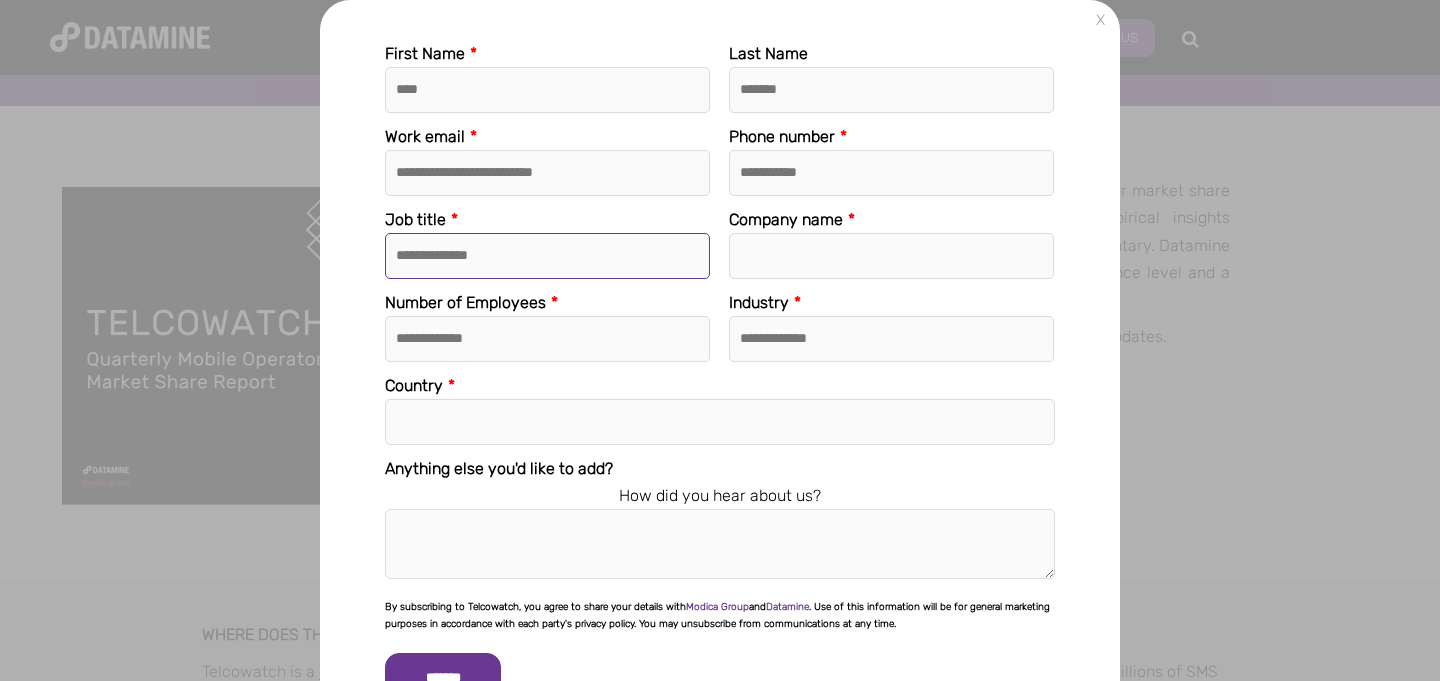 type on "**********" 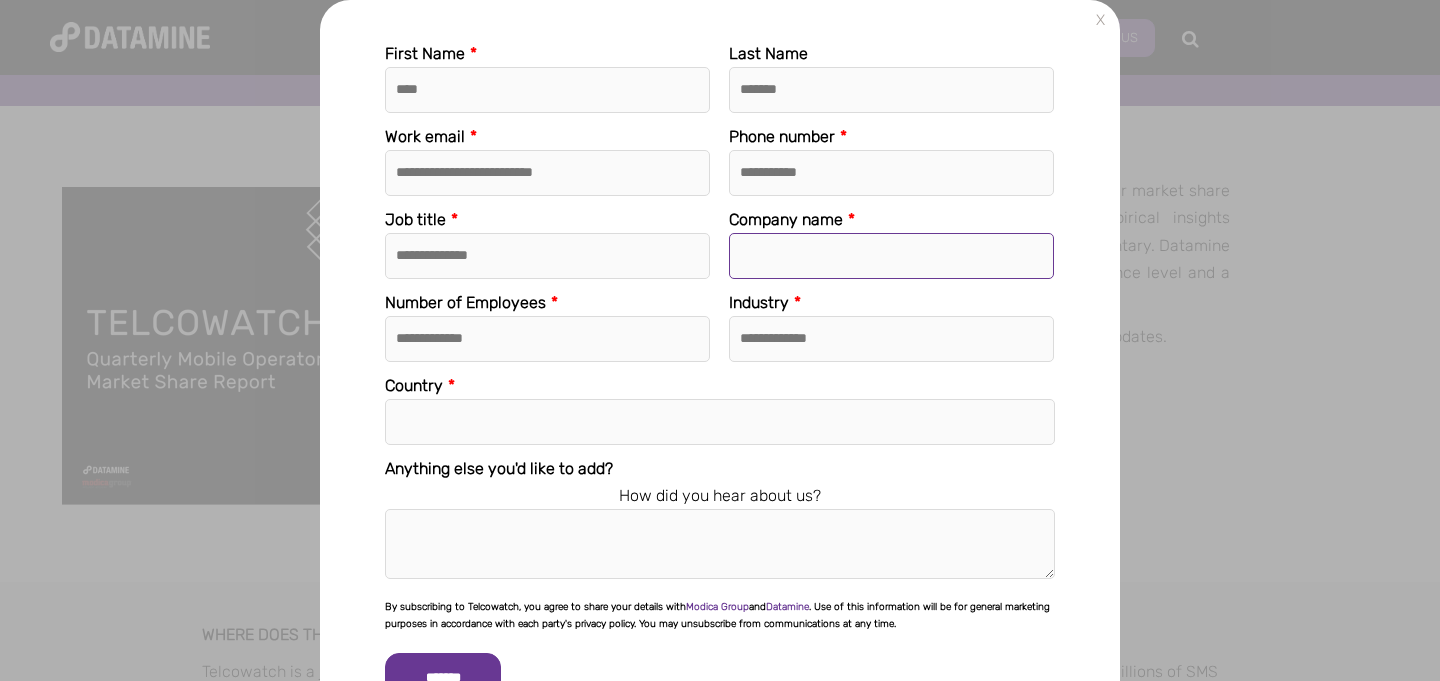 click on "Company name *" at bounding box center (891, 256) 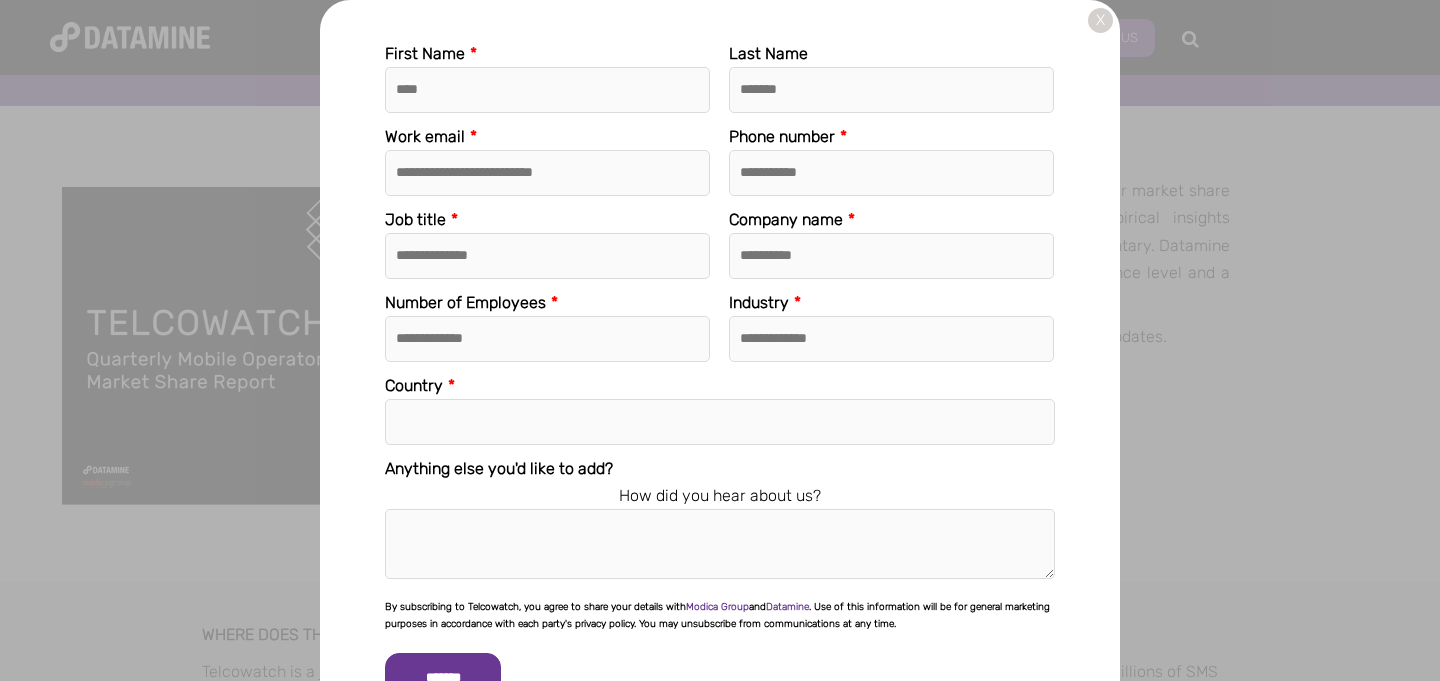 click on "X" at bounding box center [1100, 20] 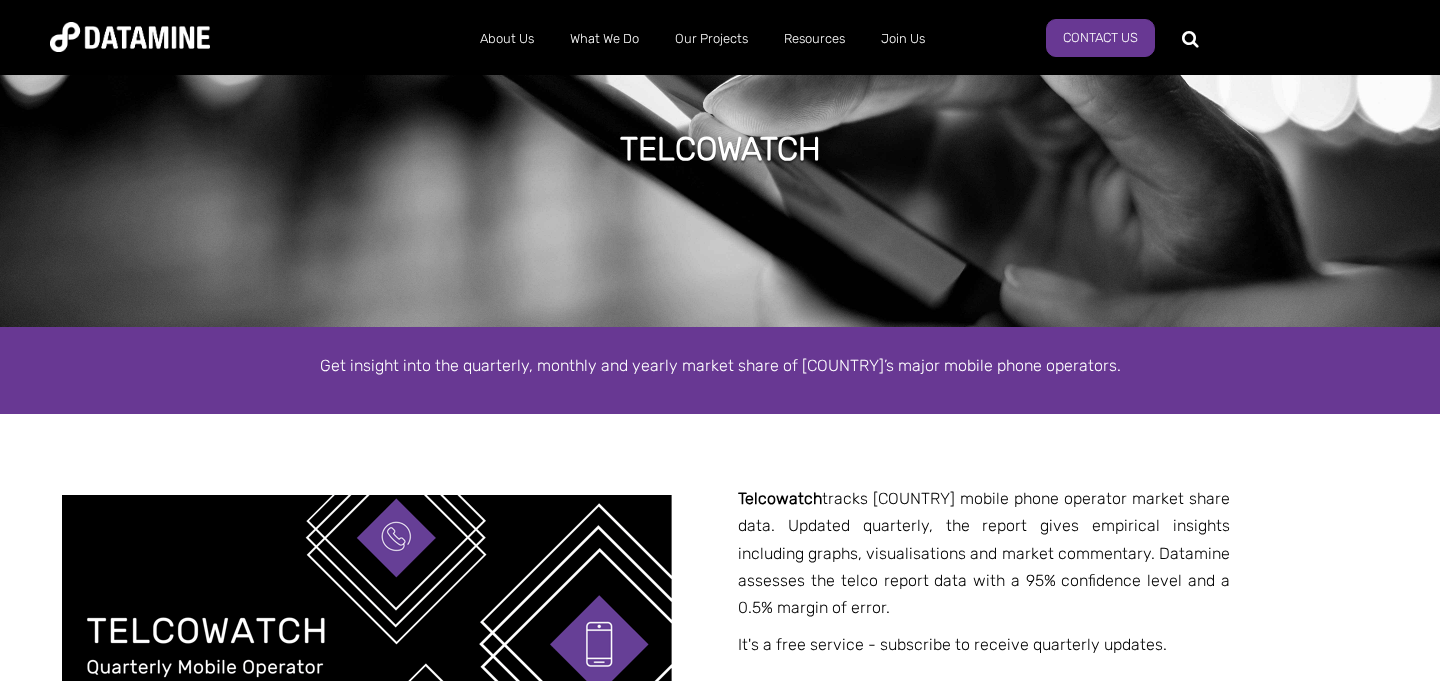 scroll, scrollTop: 0, scrollLeft: 0, axis: both 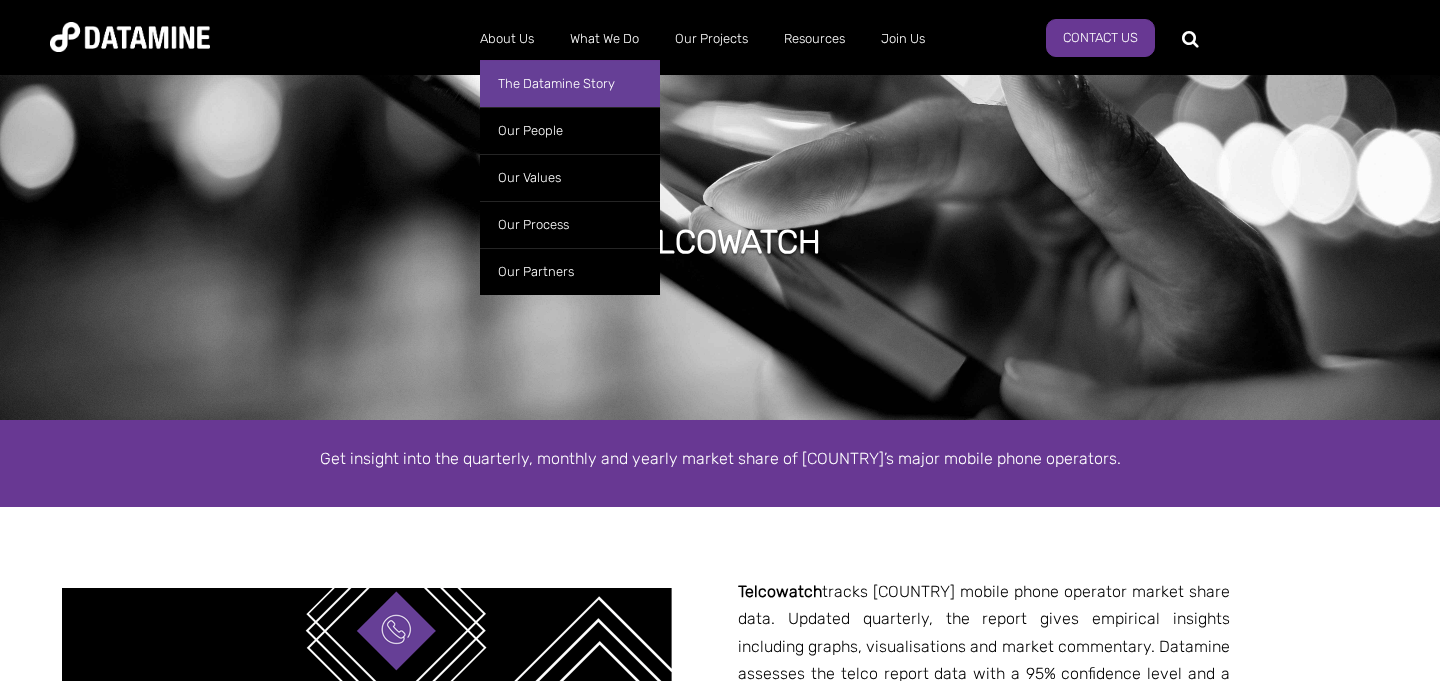 click on "The Datamine Story" at bounding box center [570, 83] 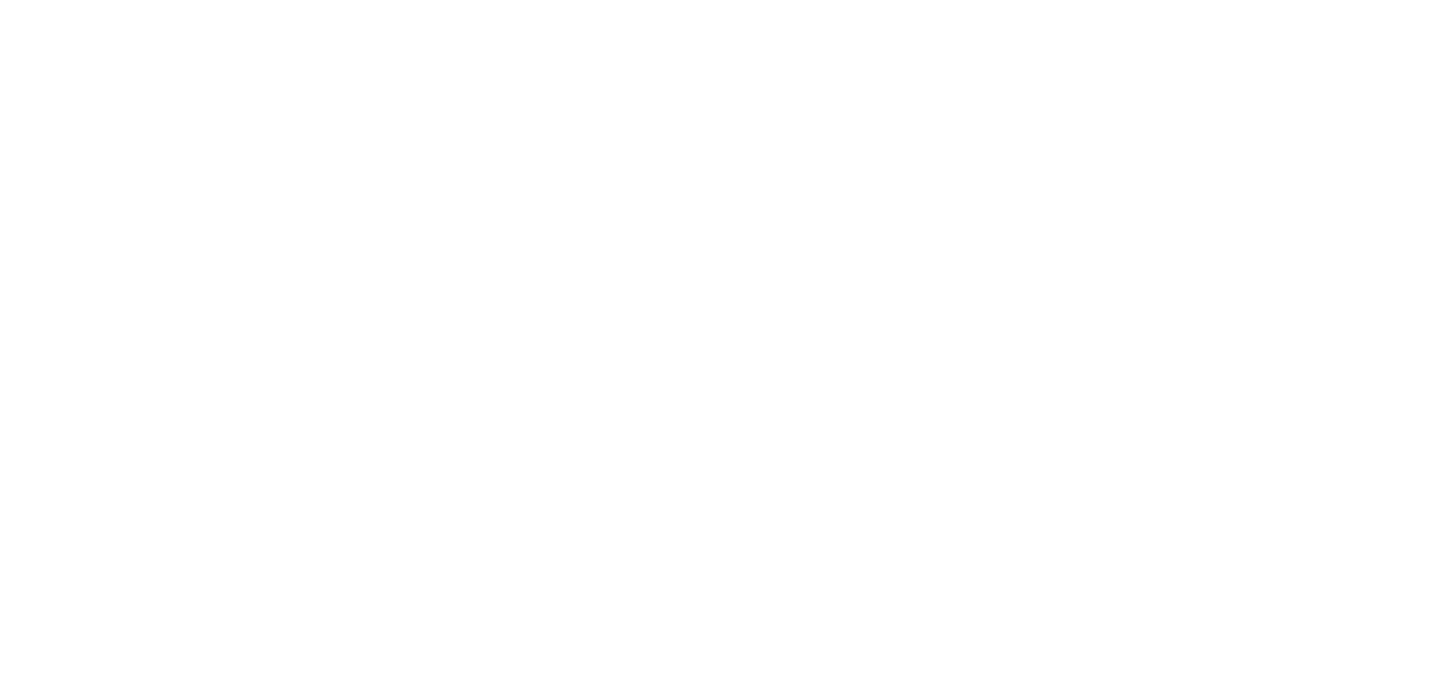 scroll, scrollTop: 0, scrollLeft: 0, axis: both 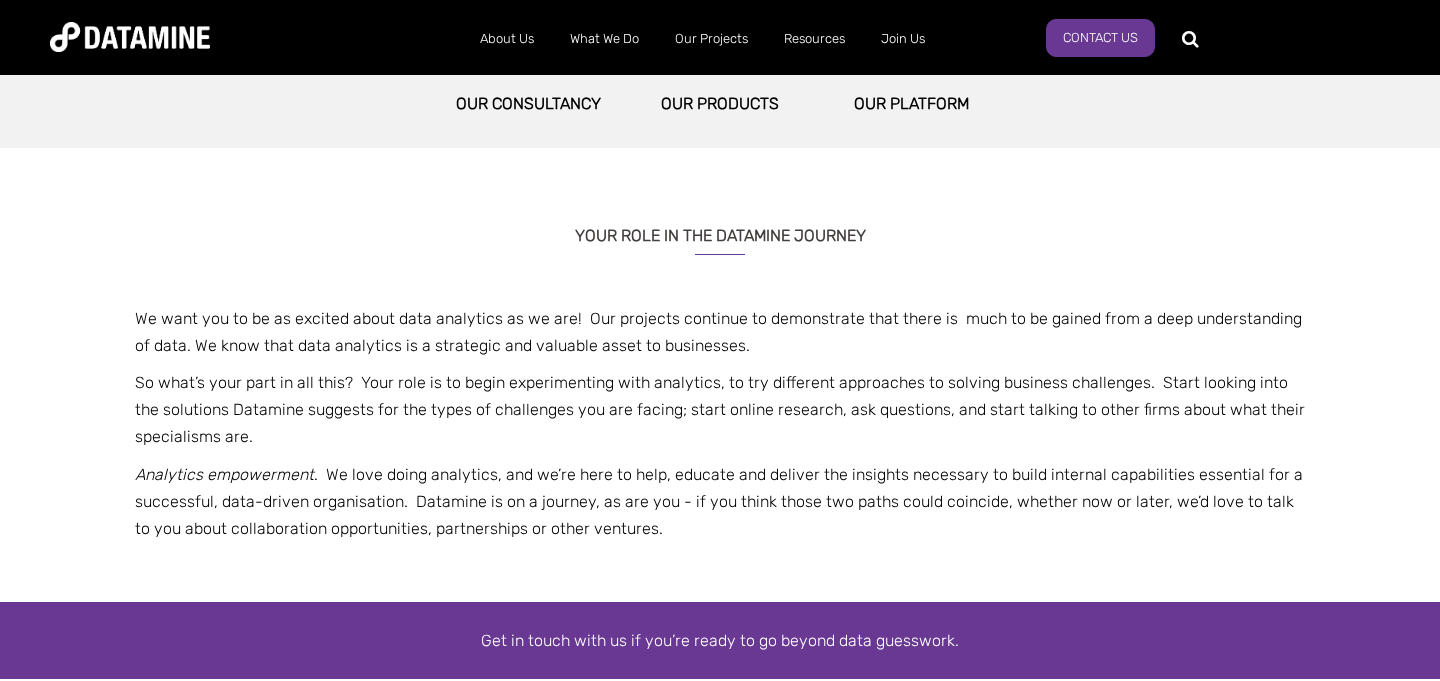 click on "Our Products" at bounding box center [528, 103] 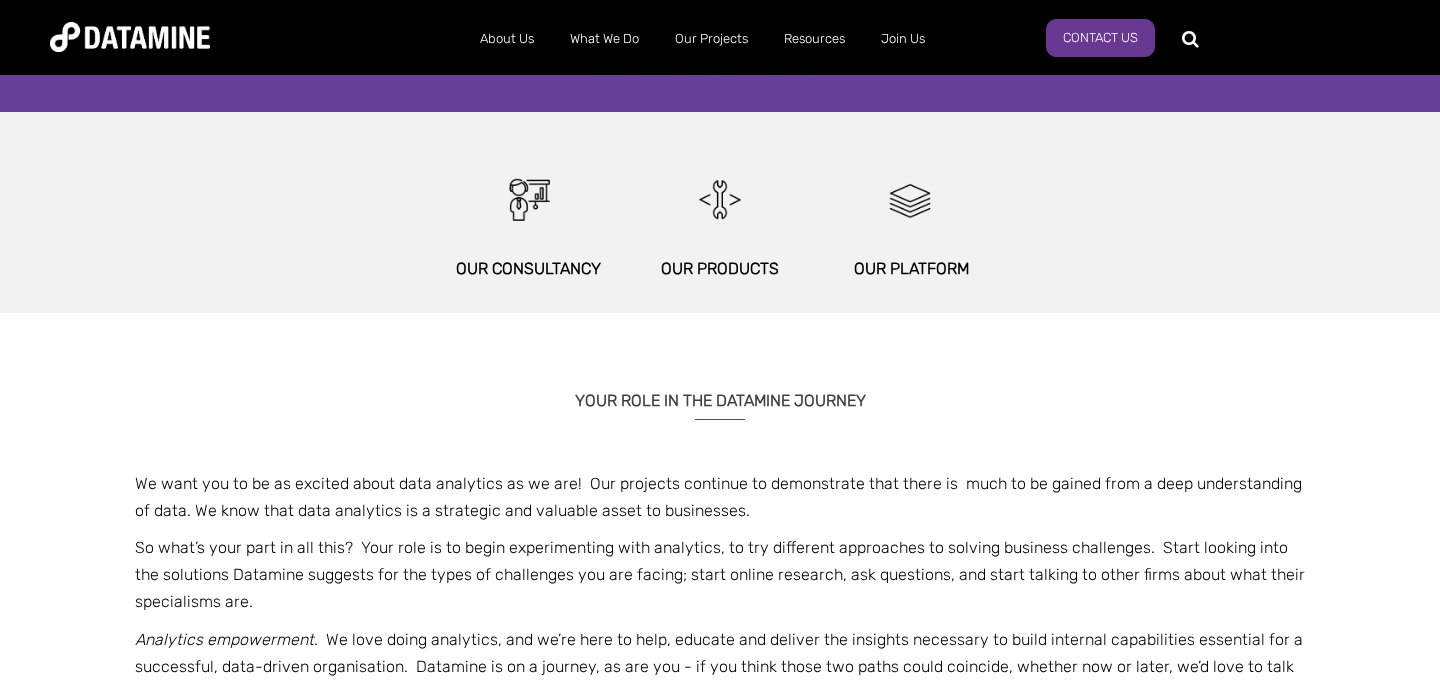 scroll, scrollTop: 1022, scrollLeft: 0, axis: vertical 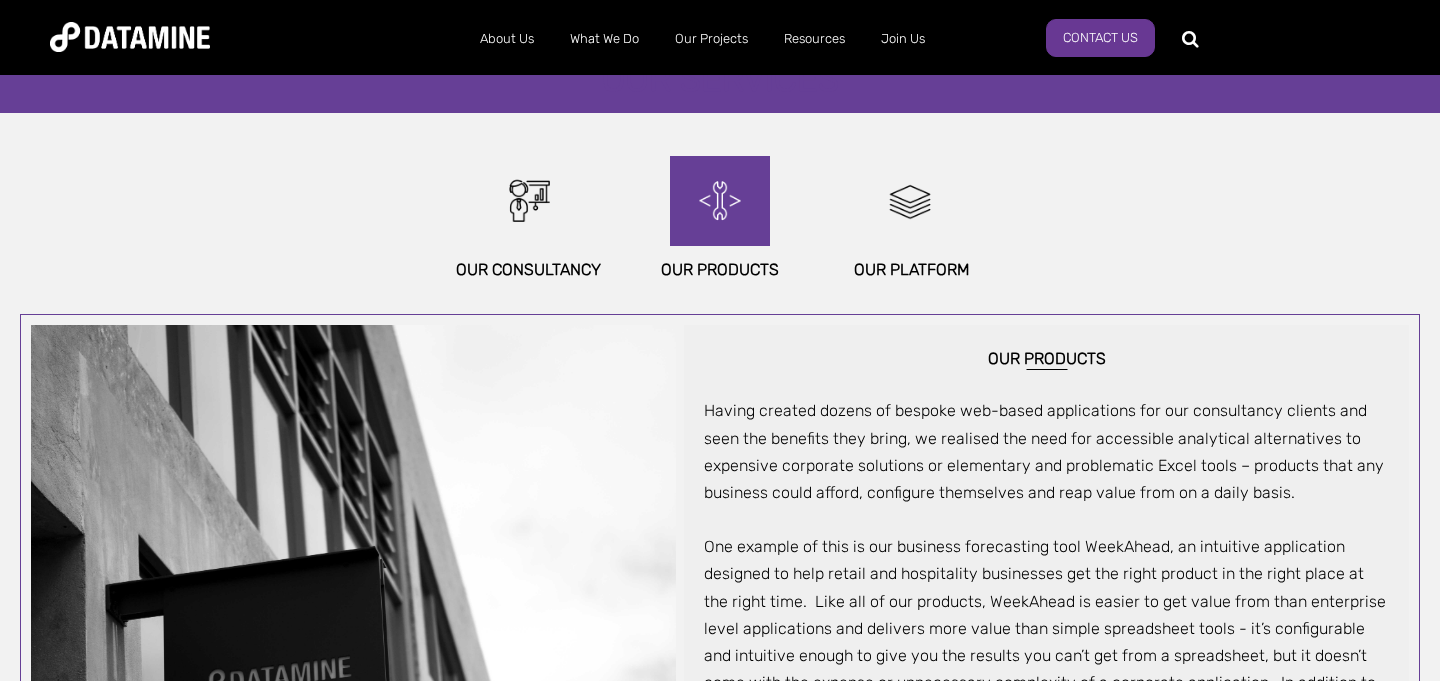 click at bounding box center [720, 201] 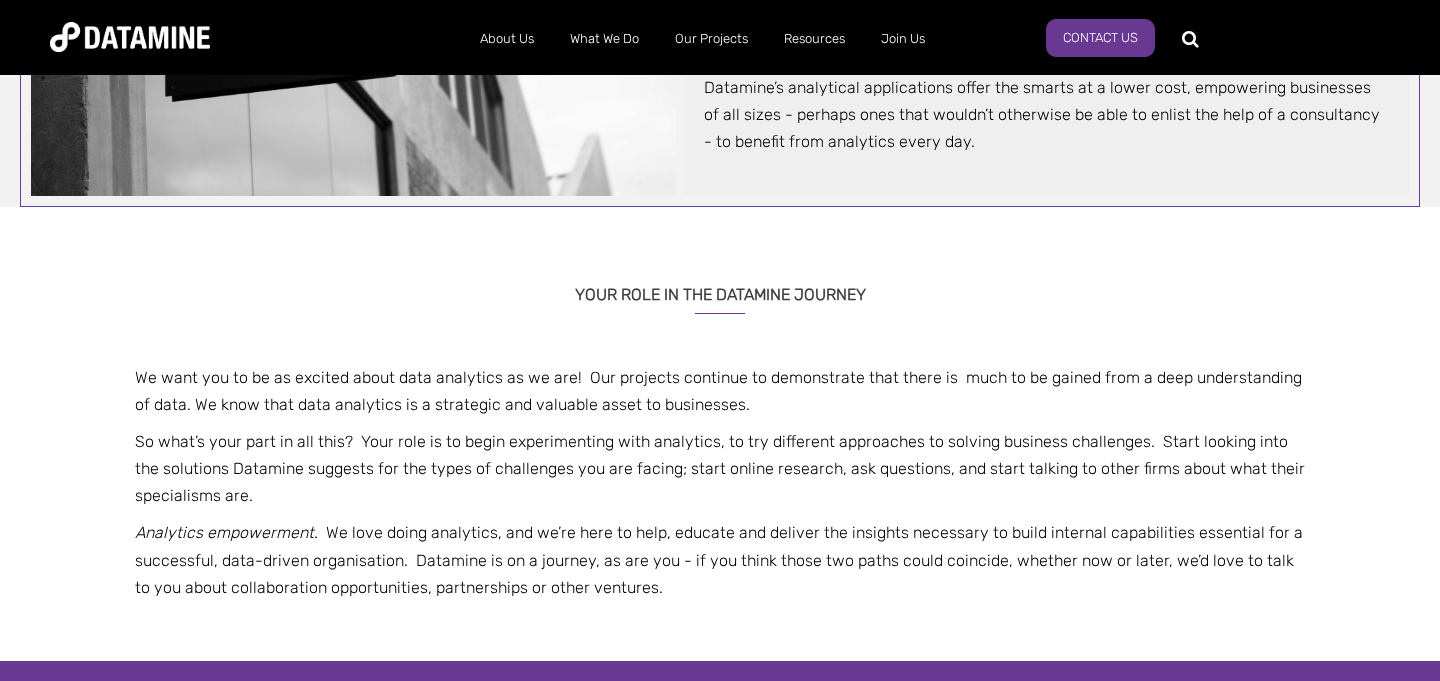 scroll, scrollTop: 1762, scrollLeft: 0, axis: vertical 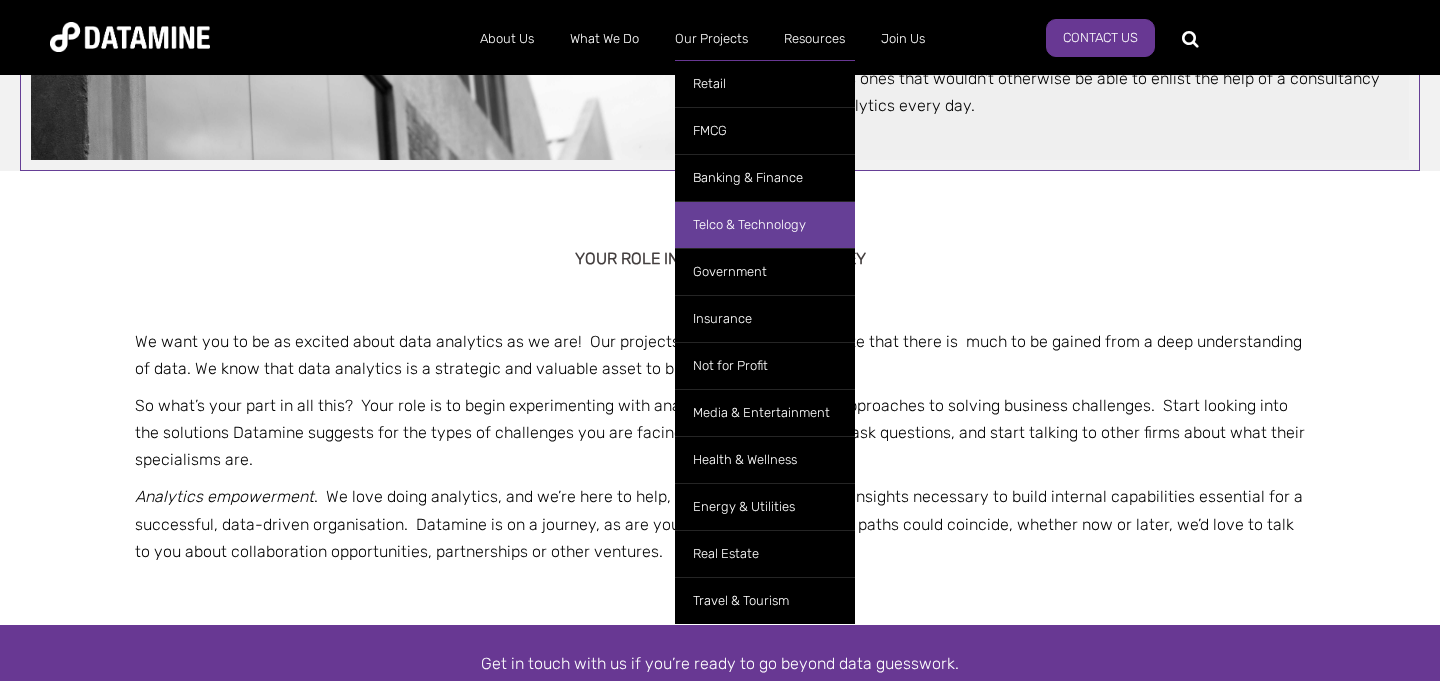 click on "Telco & Technology" at bounding box center [765, 224] 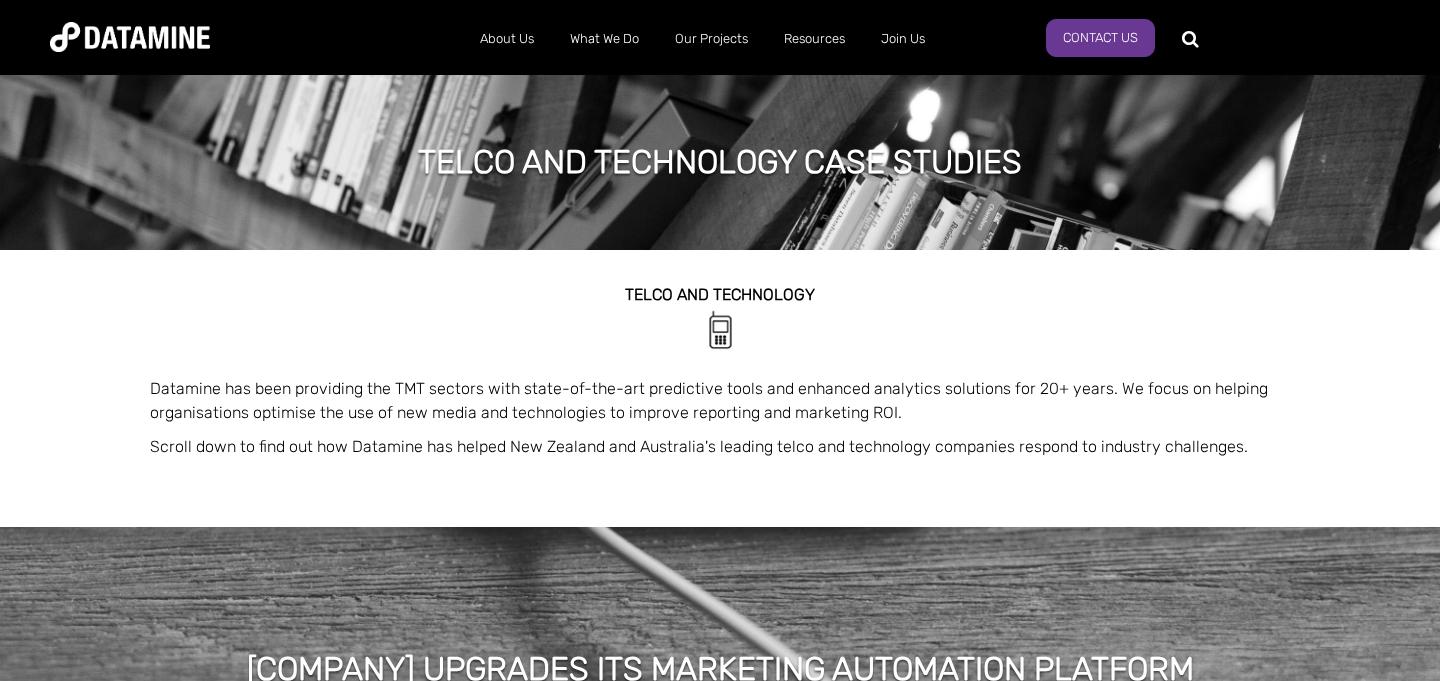scroll, scrollTop: 0, scrollLeft: 0, axis: both 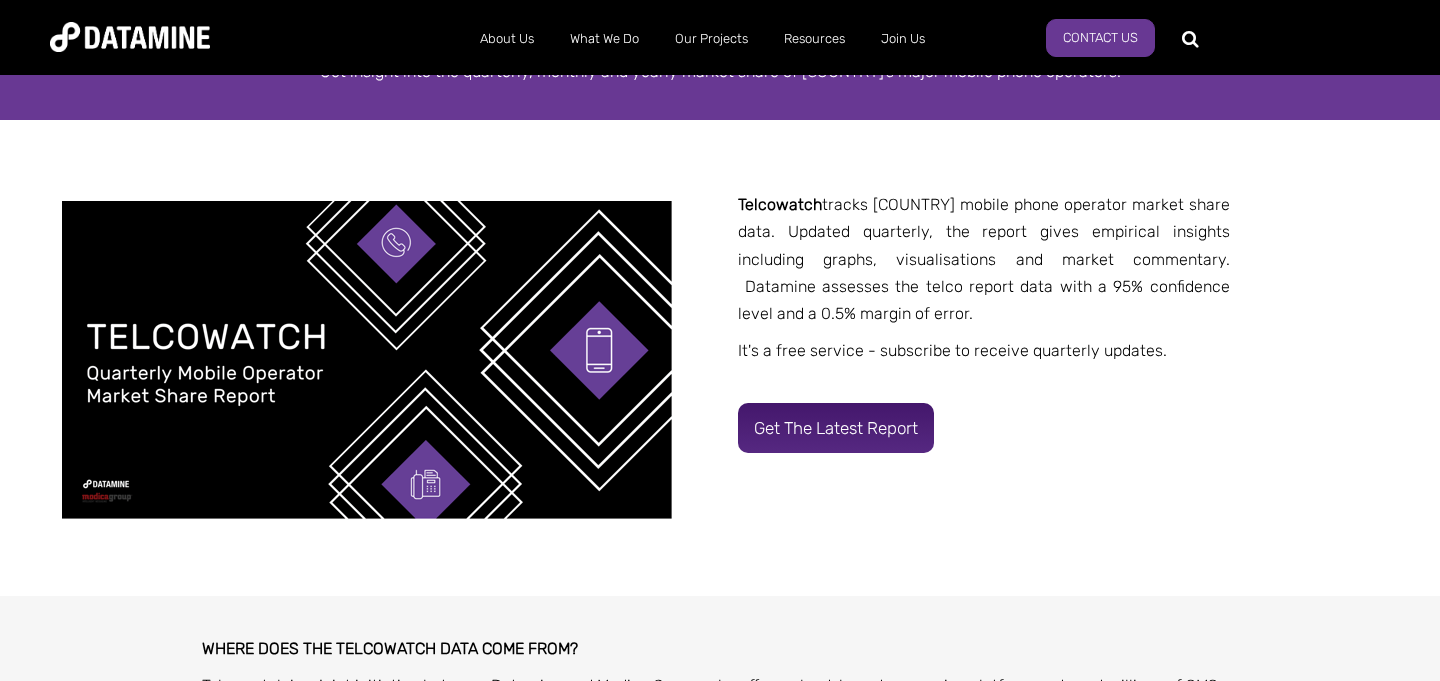 click on "Get the latest report" at bounding box center [836, 428] 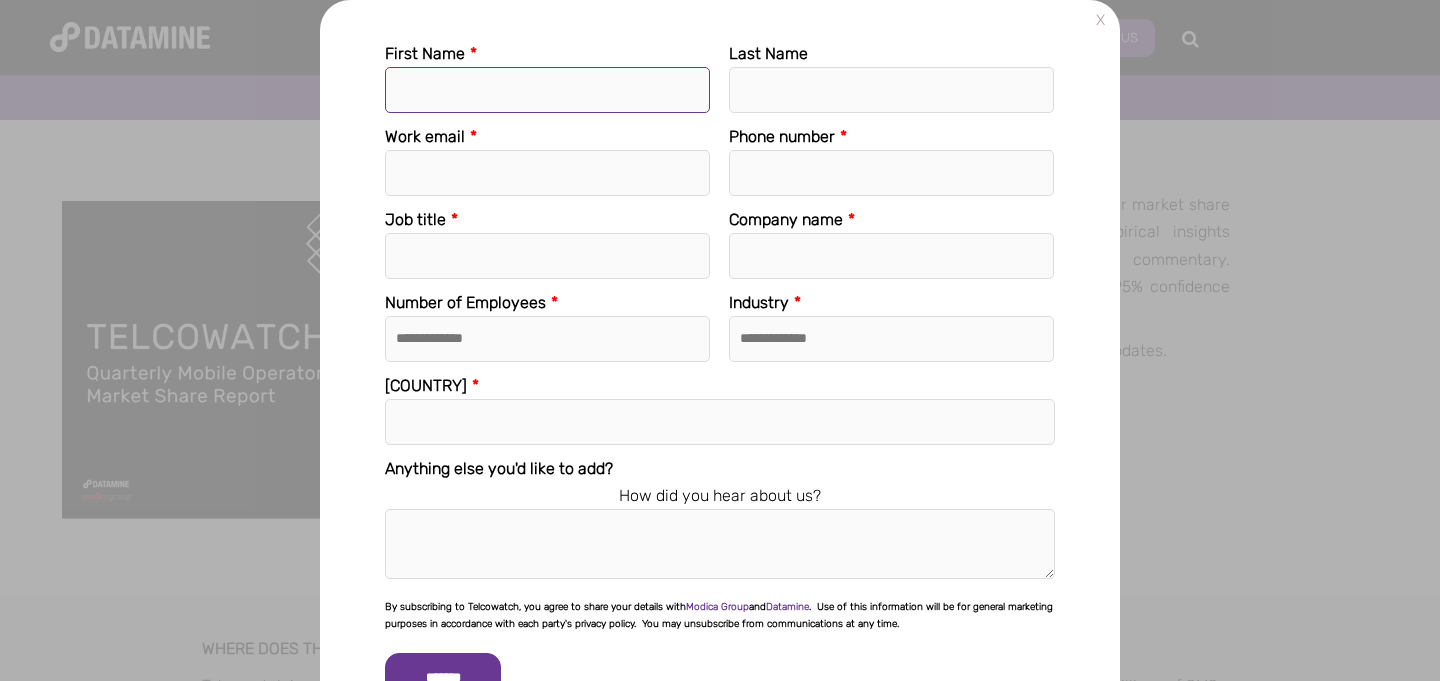 click on "First Name *" at bounding box center [547, 90] 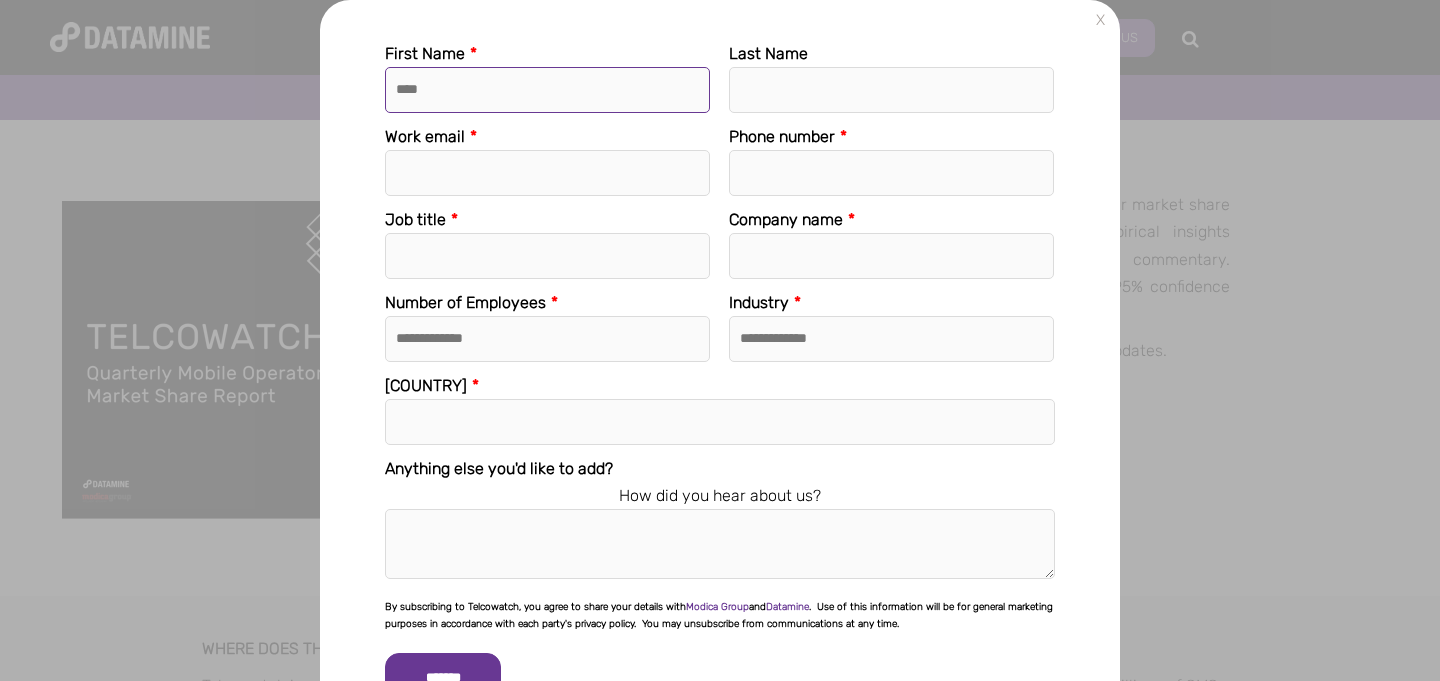 type on "****" 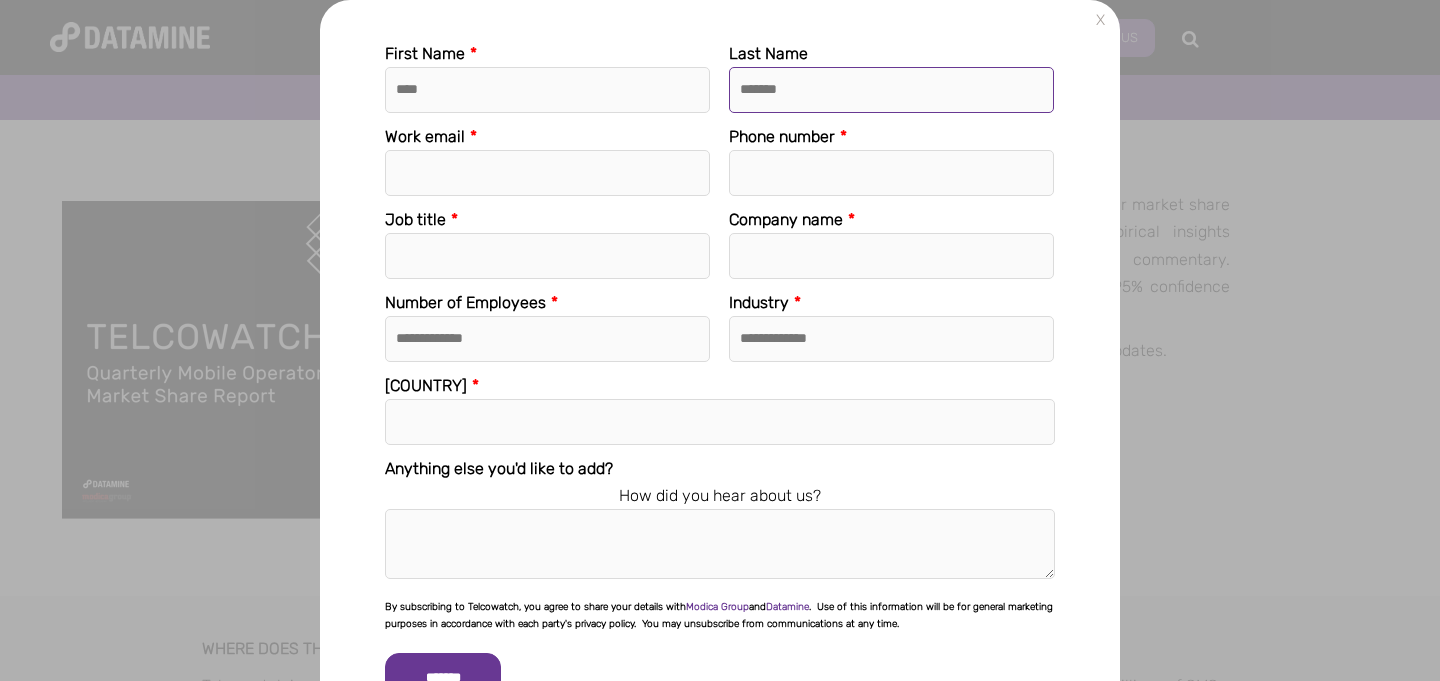 type on "*******" 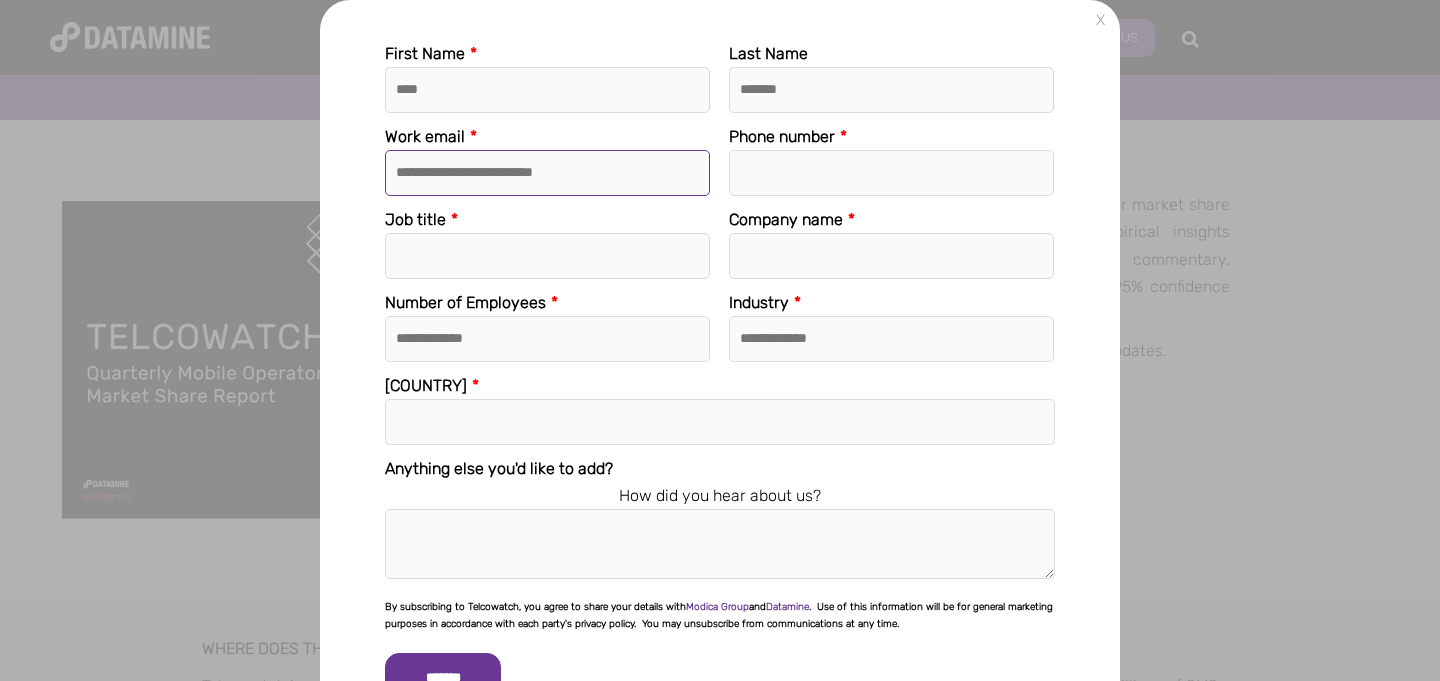 type on "**********" 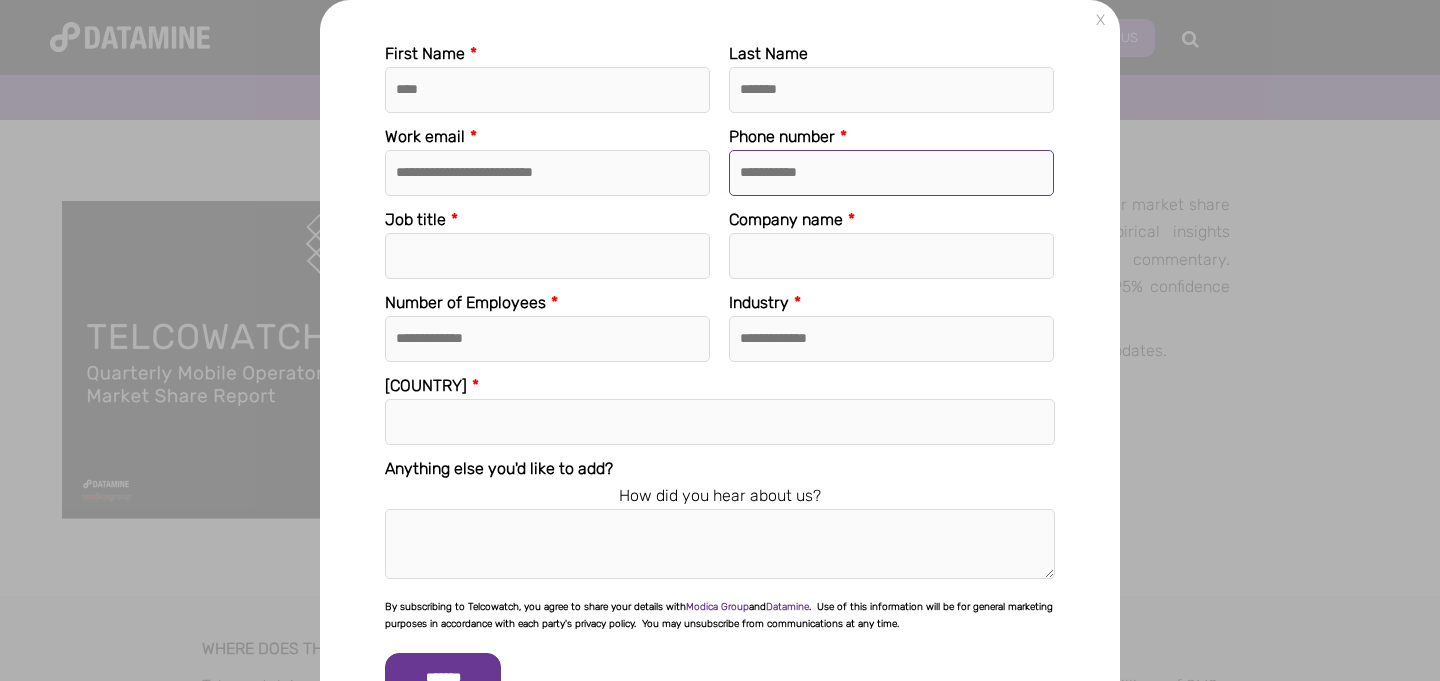type on "**********" 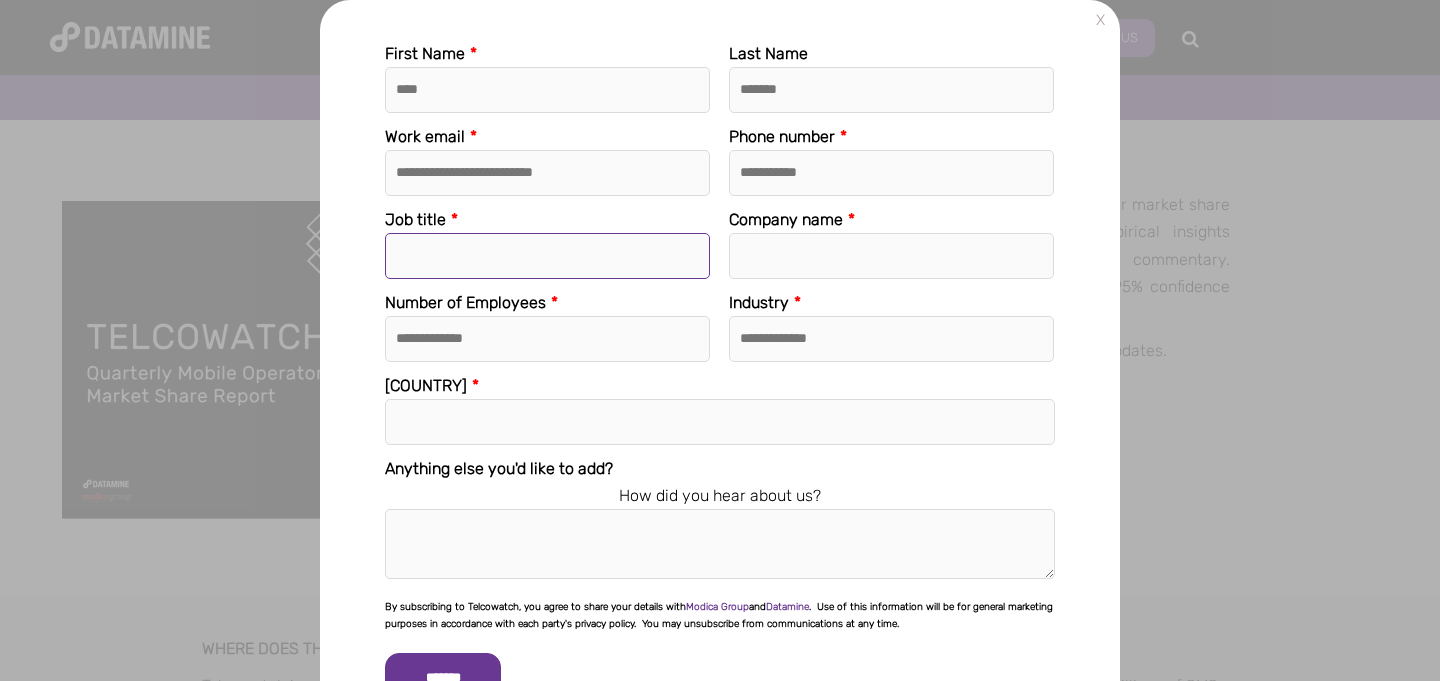click on "Job title *" at bounding box center [547, 256] 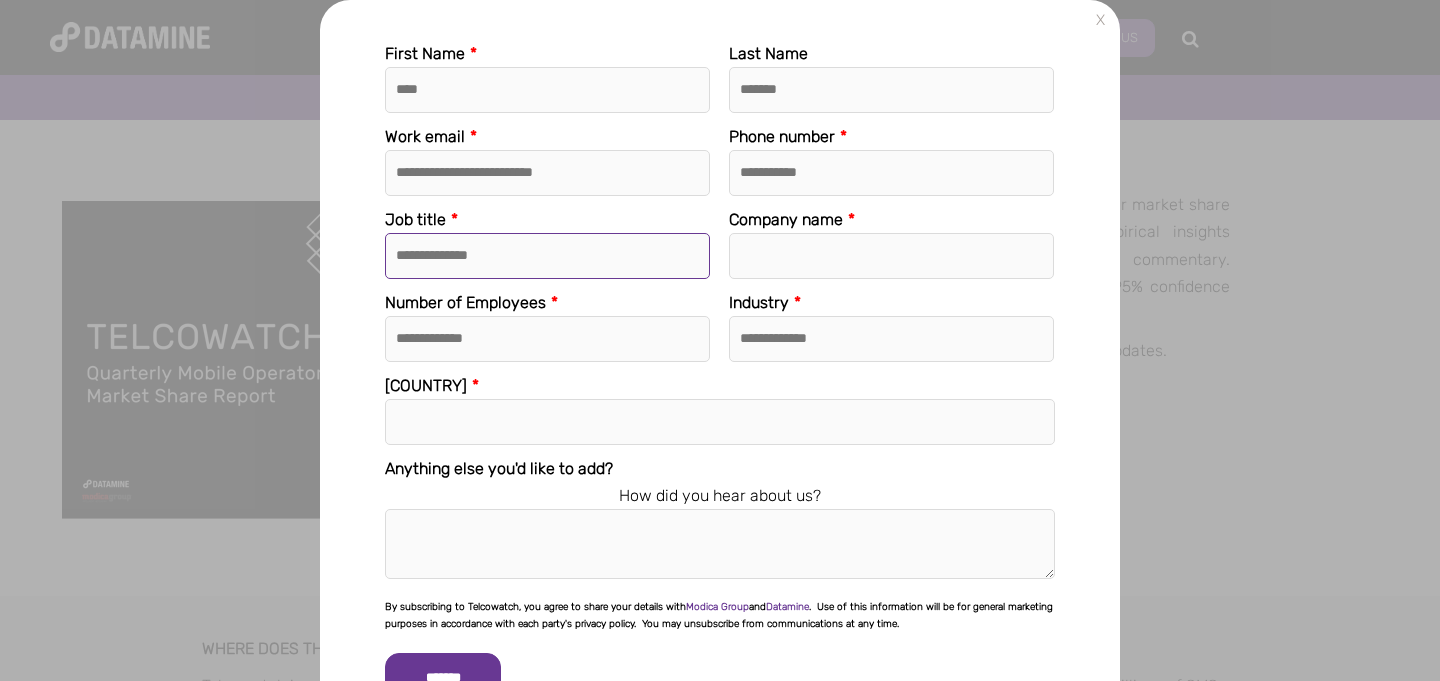 type on "**********" 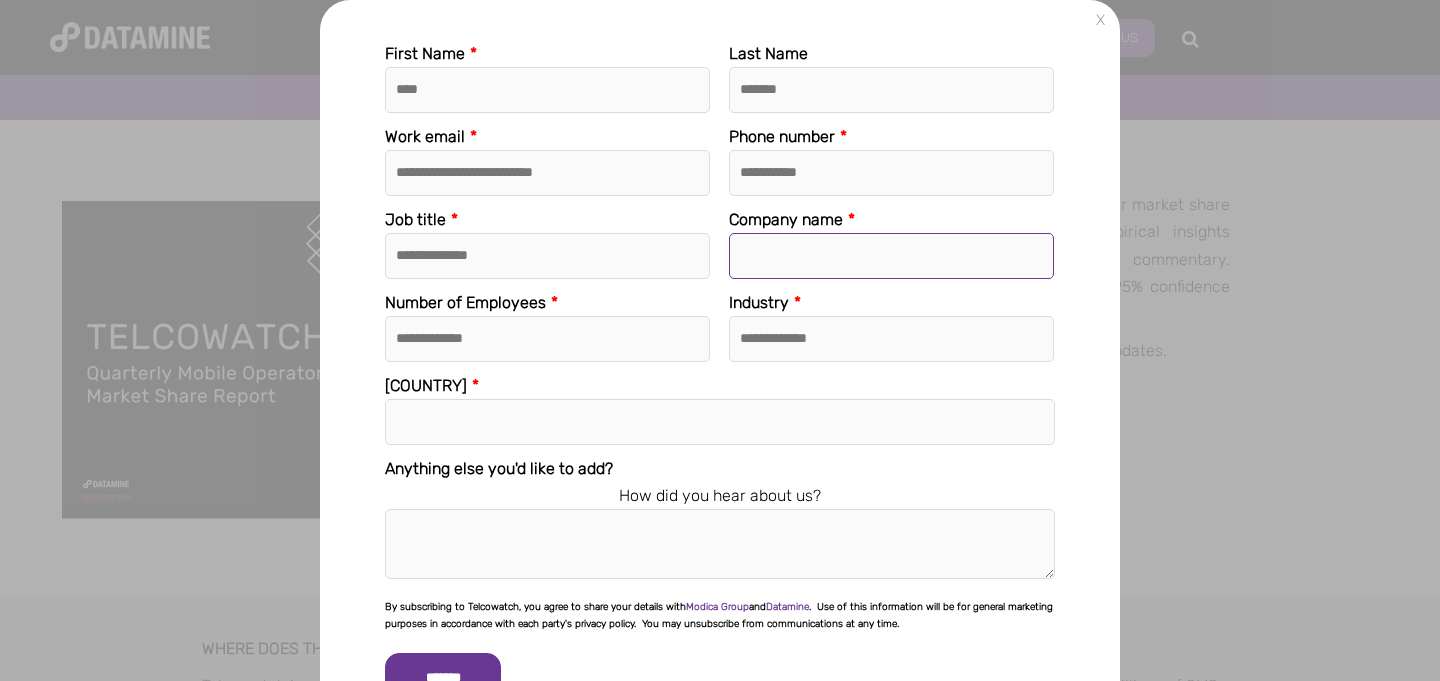 click on "Company name *" at bounding box center [891, 256] 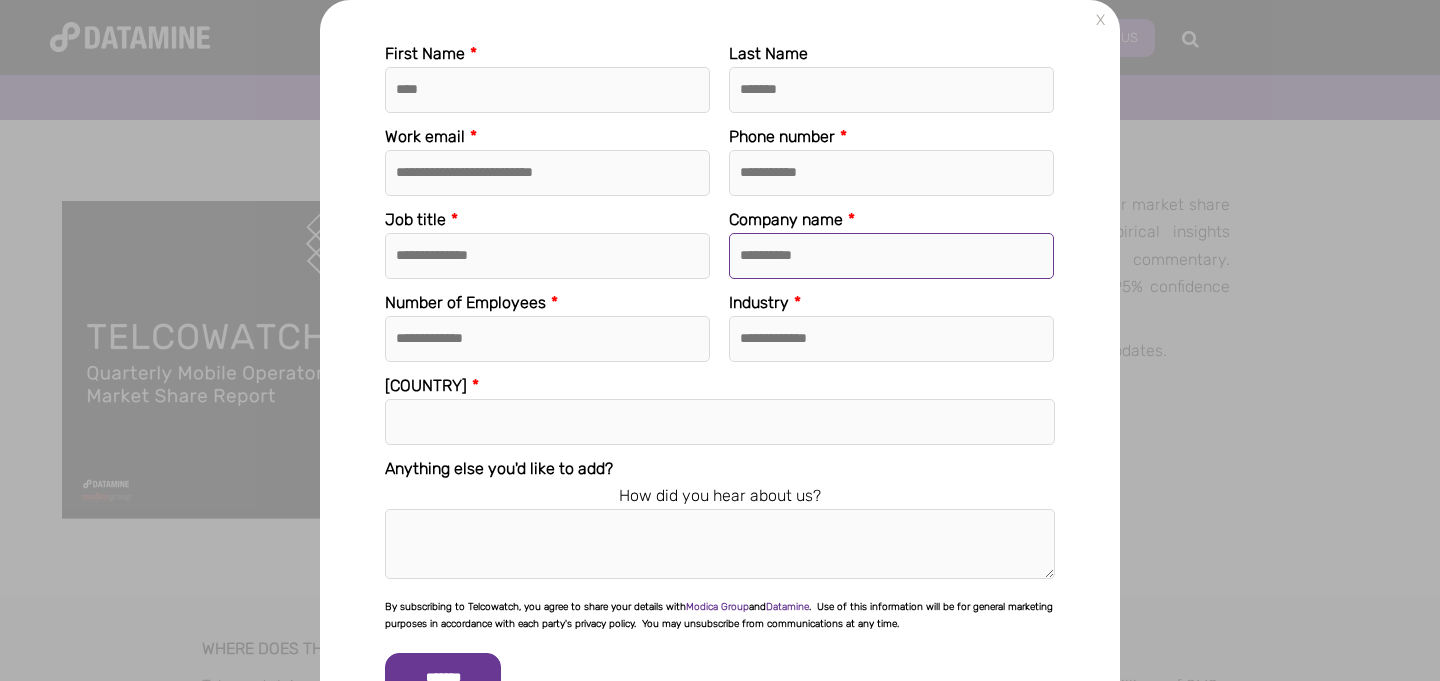 type on "**********" 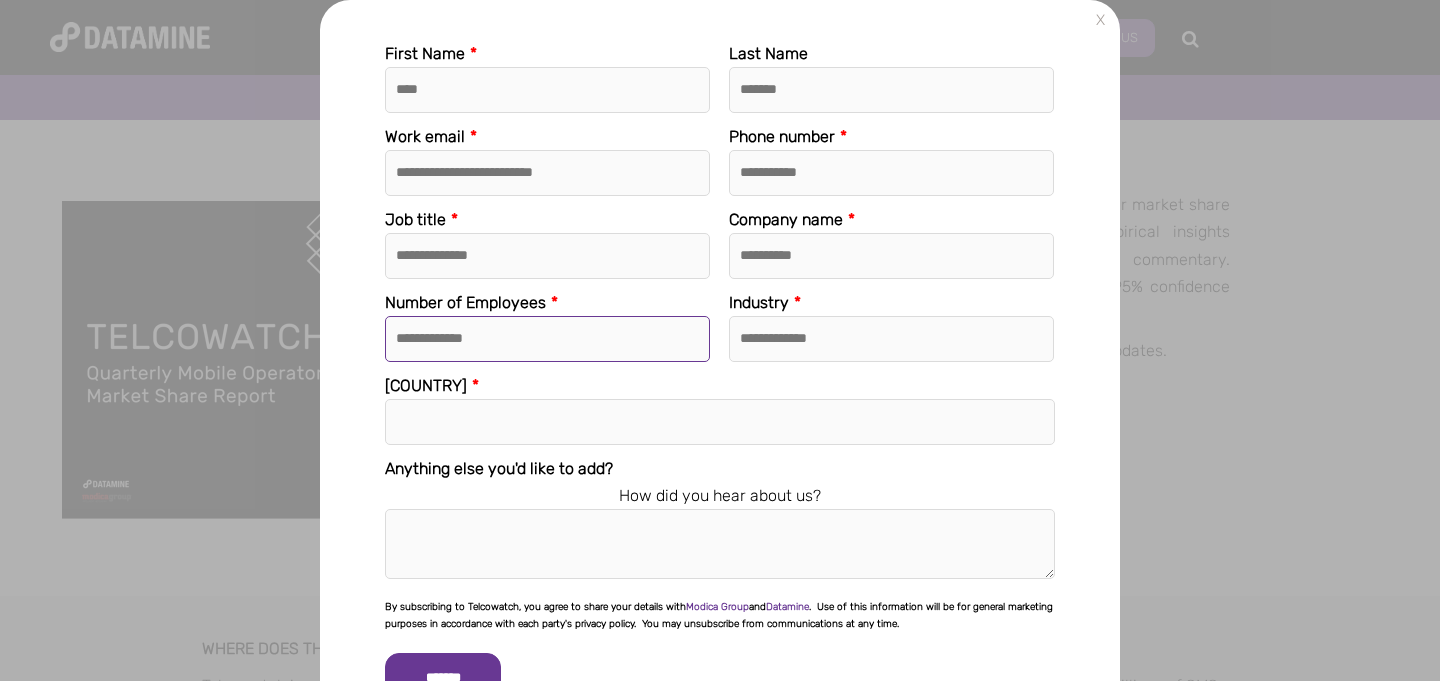 click on "**********" at bounding box center (547, 339) 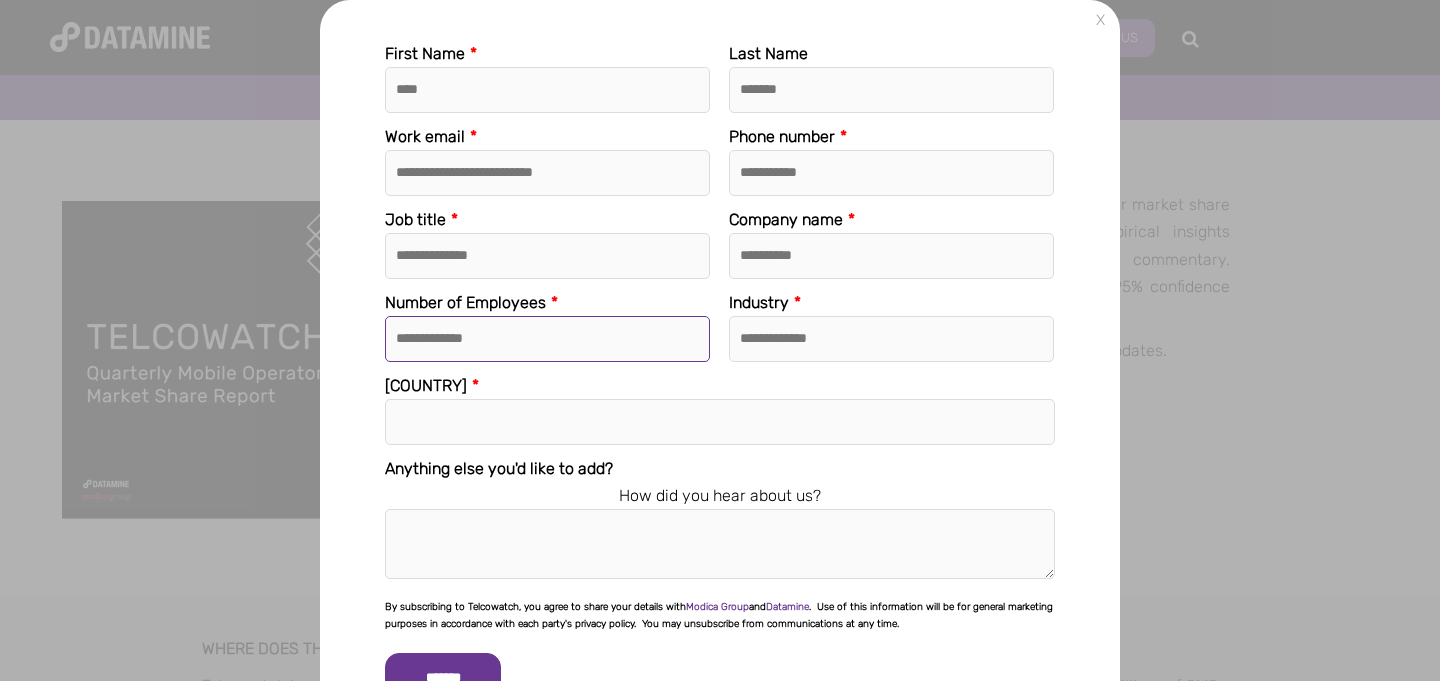 select on "*******" 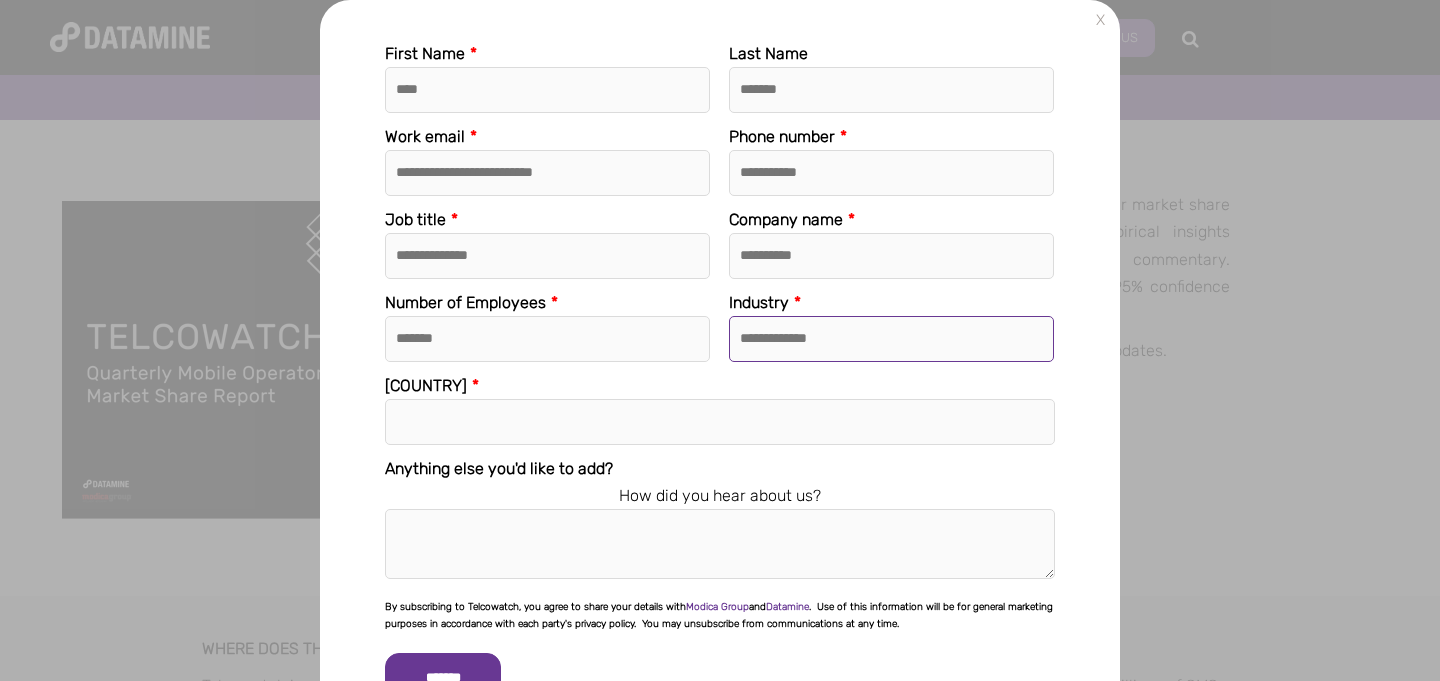 click on "**********" at bounding box center [891, 339] 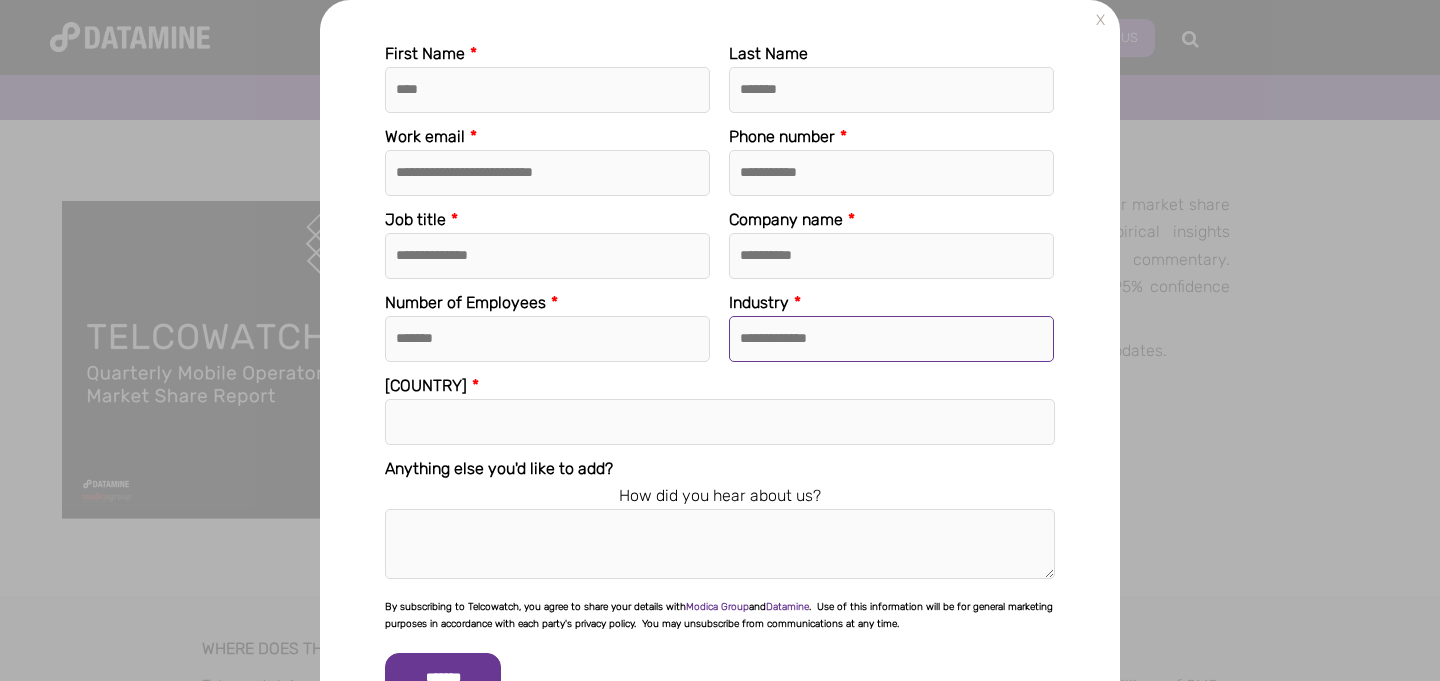 select on "**********" 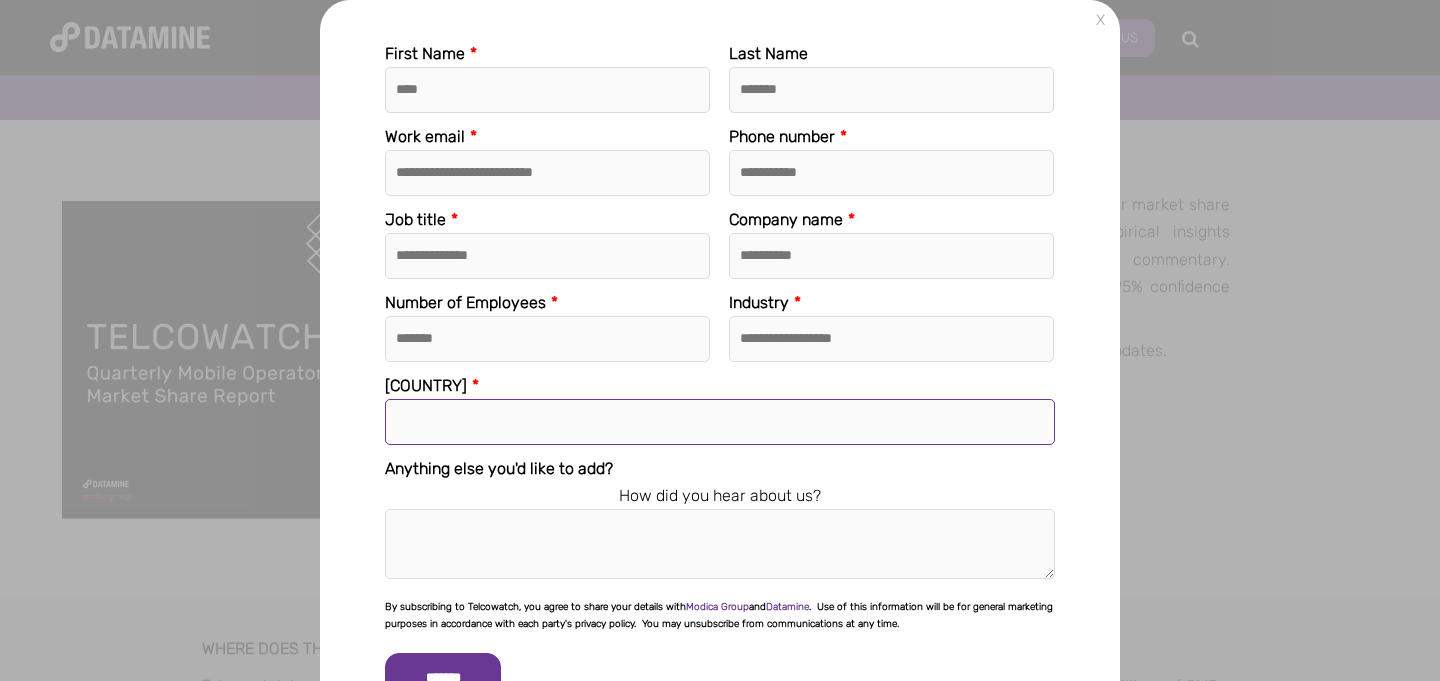 click on "Country *" at bounding box center [720, 422] 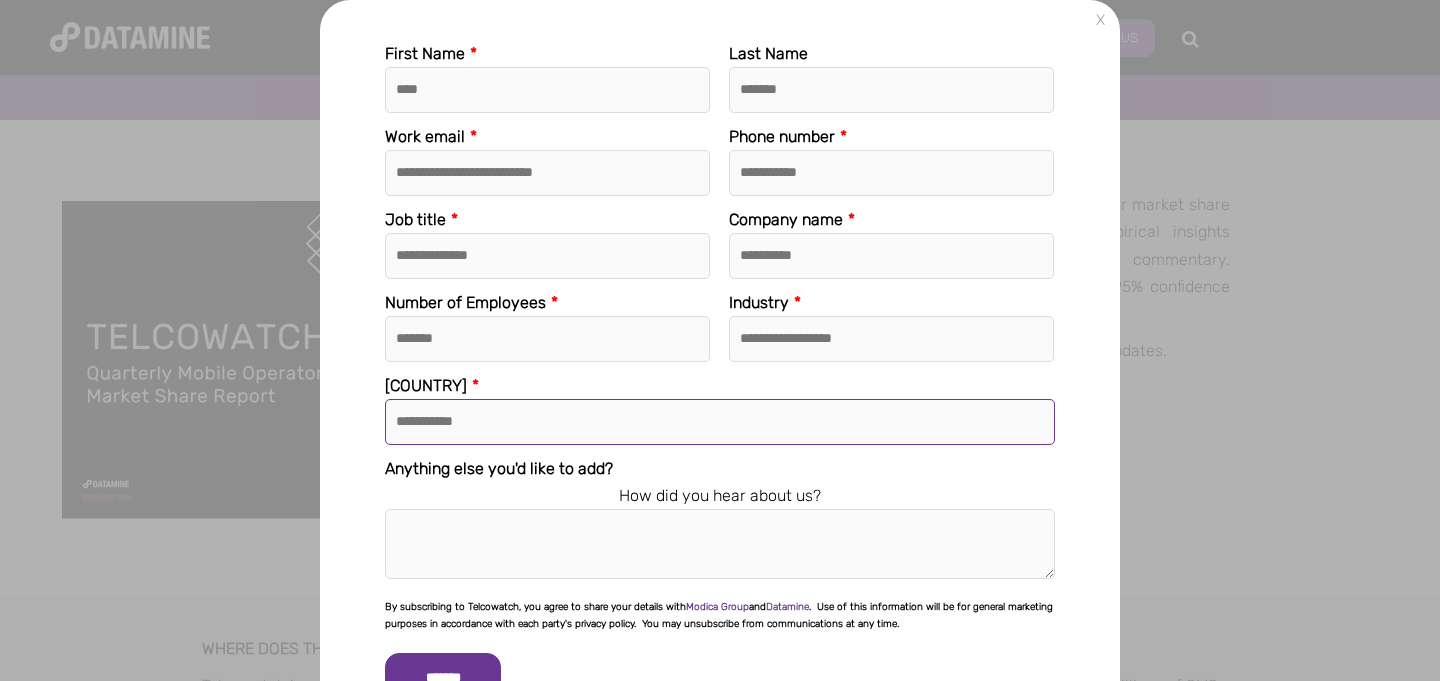 scroll, scrollTop: 52, scrollLeft: 0, axis: vertical 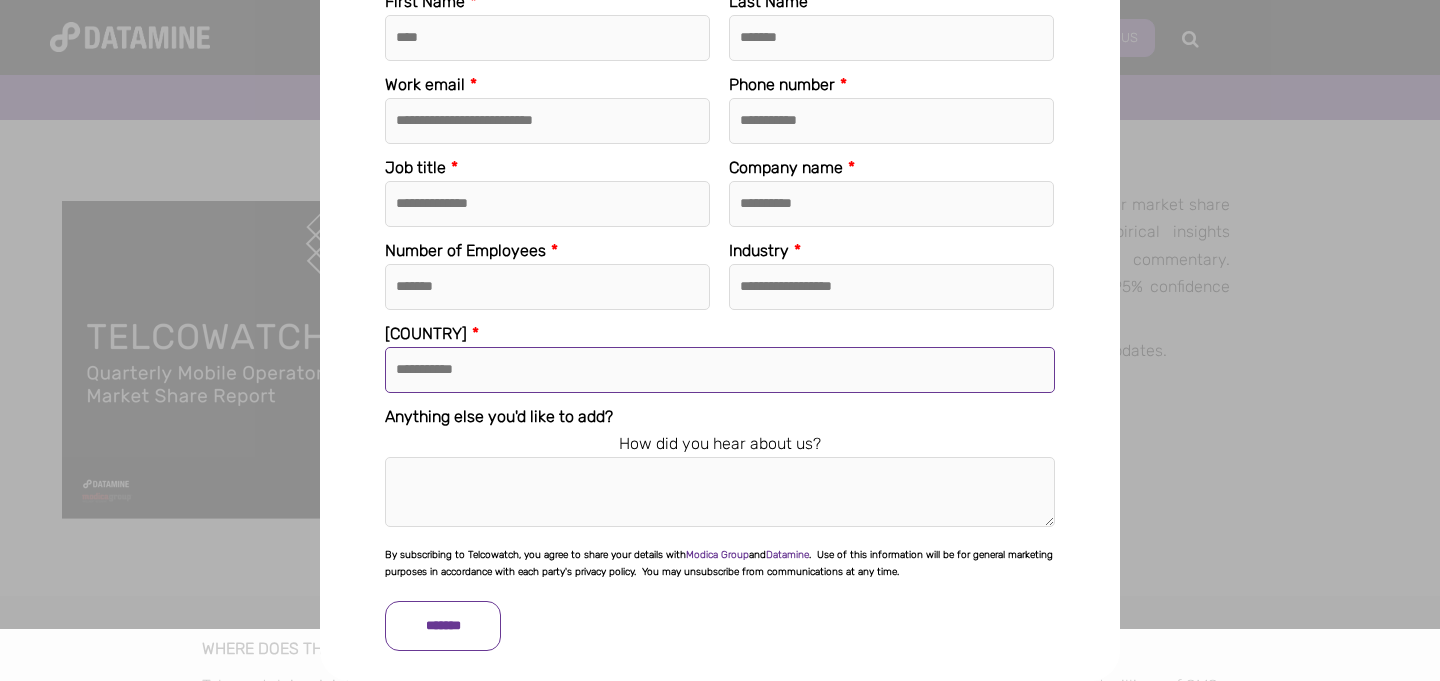 type on "**********" 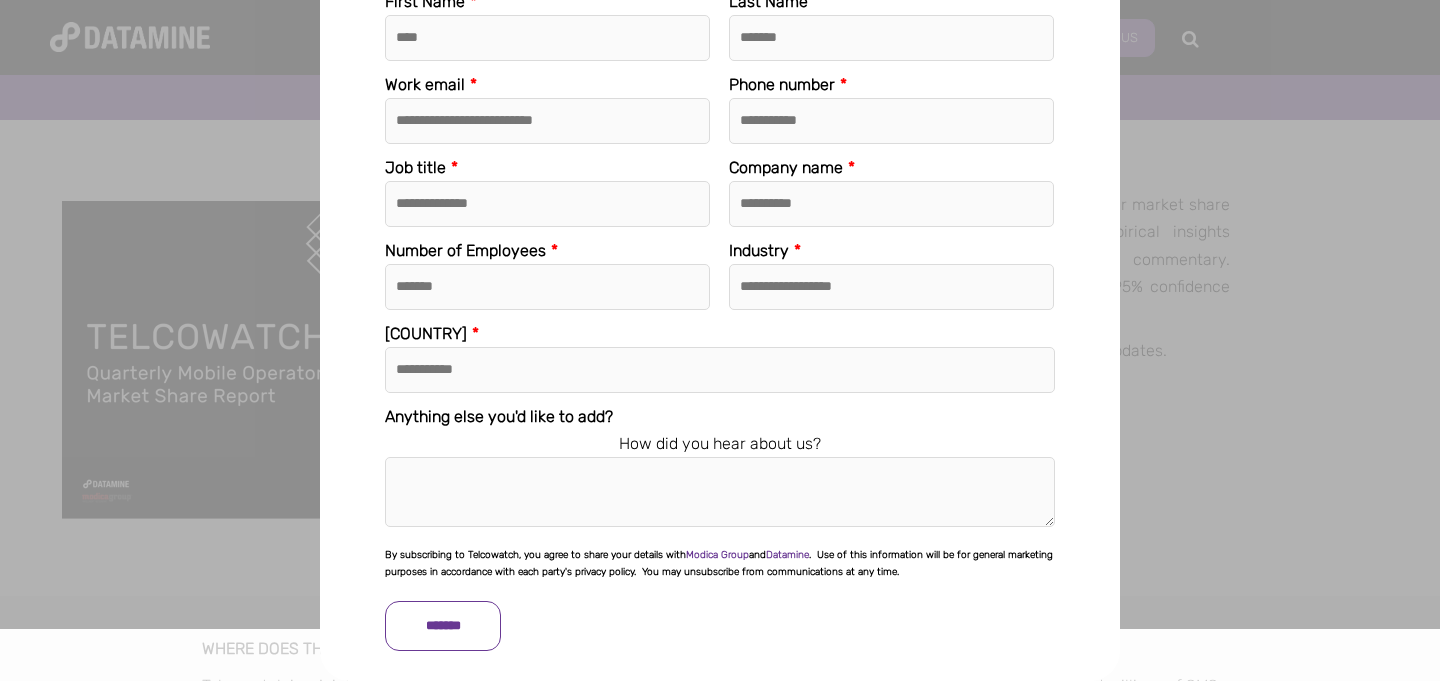 click on "******" at bounding box center [443, 626] 